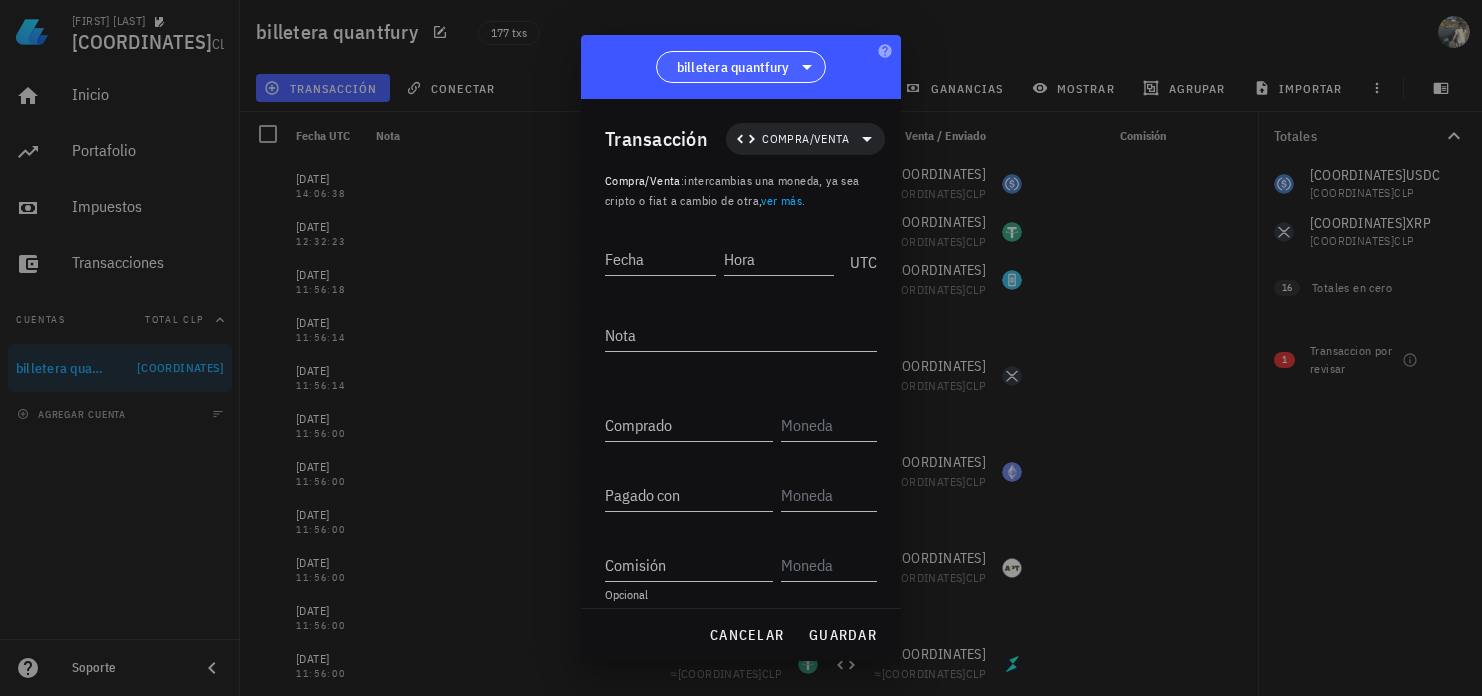 scroll, scrollTop: 0, scrollLeft: 0, axis: both 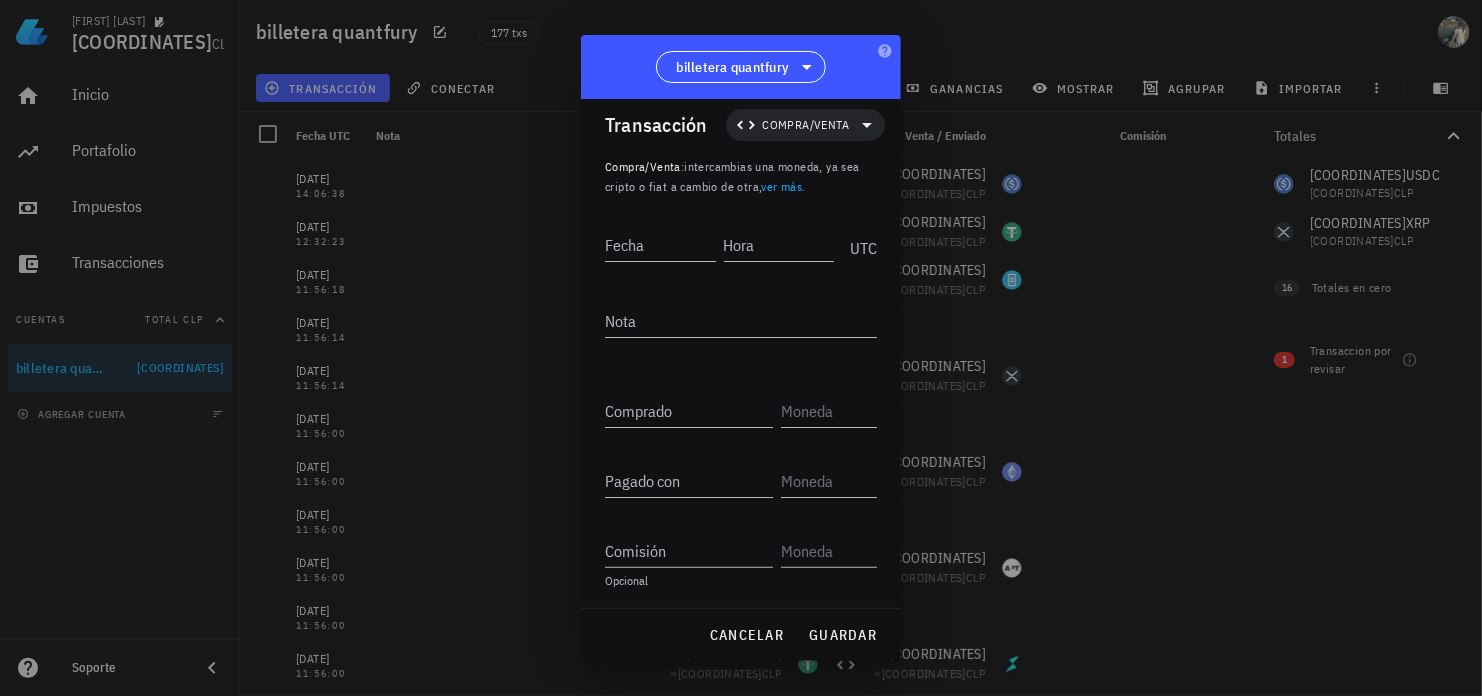 click at bounding box center [741, 348] 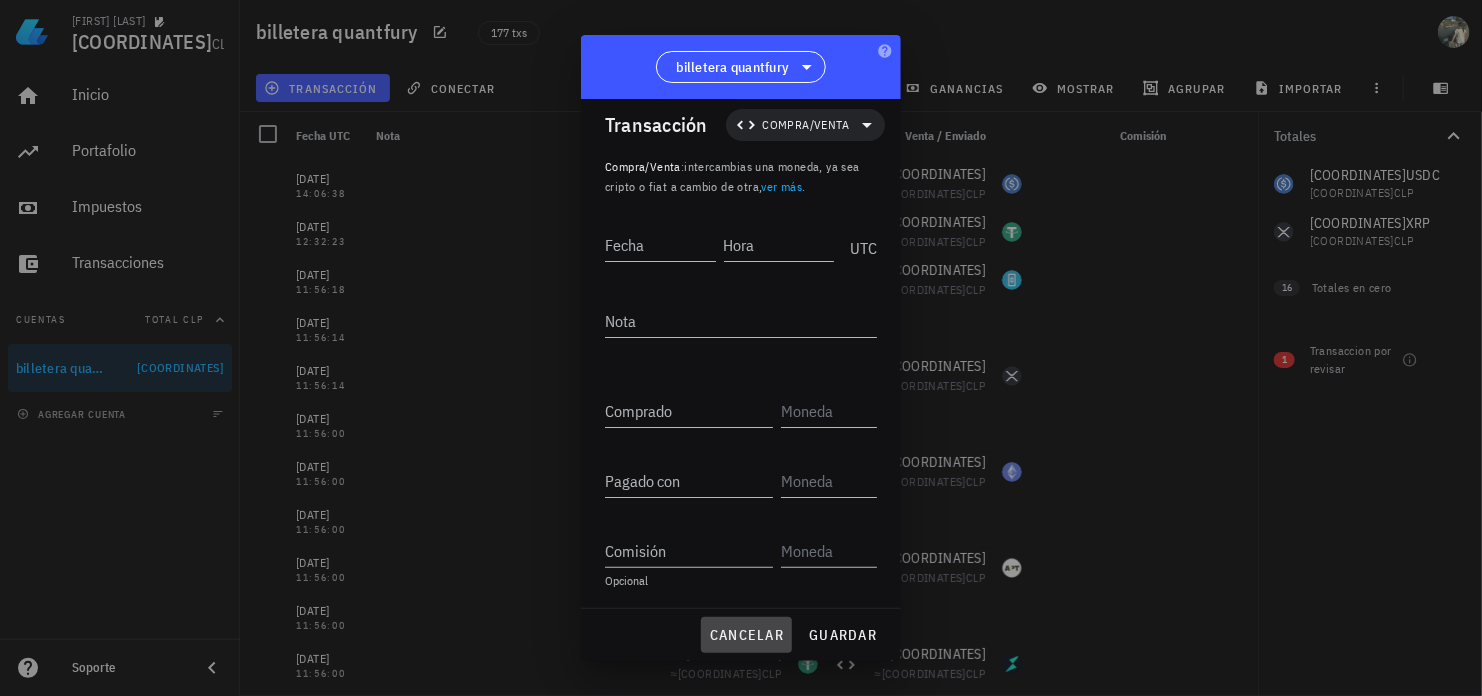 drag, startPoint x: 763, startPoint y: 629, endPoint x: 792, endPoint y: 568, distance: 67.54258 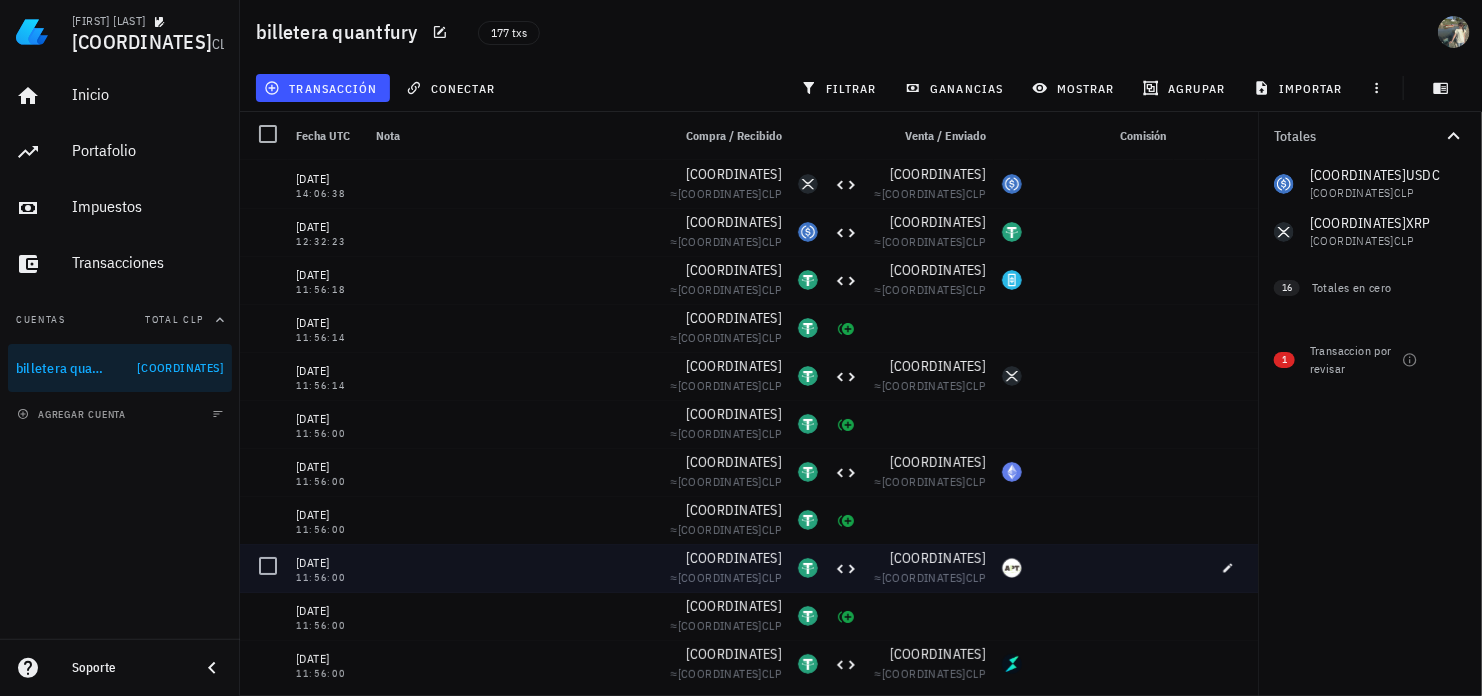 scroll, scrollTop: 0, scrollLeft: 0, axis: both 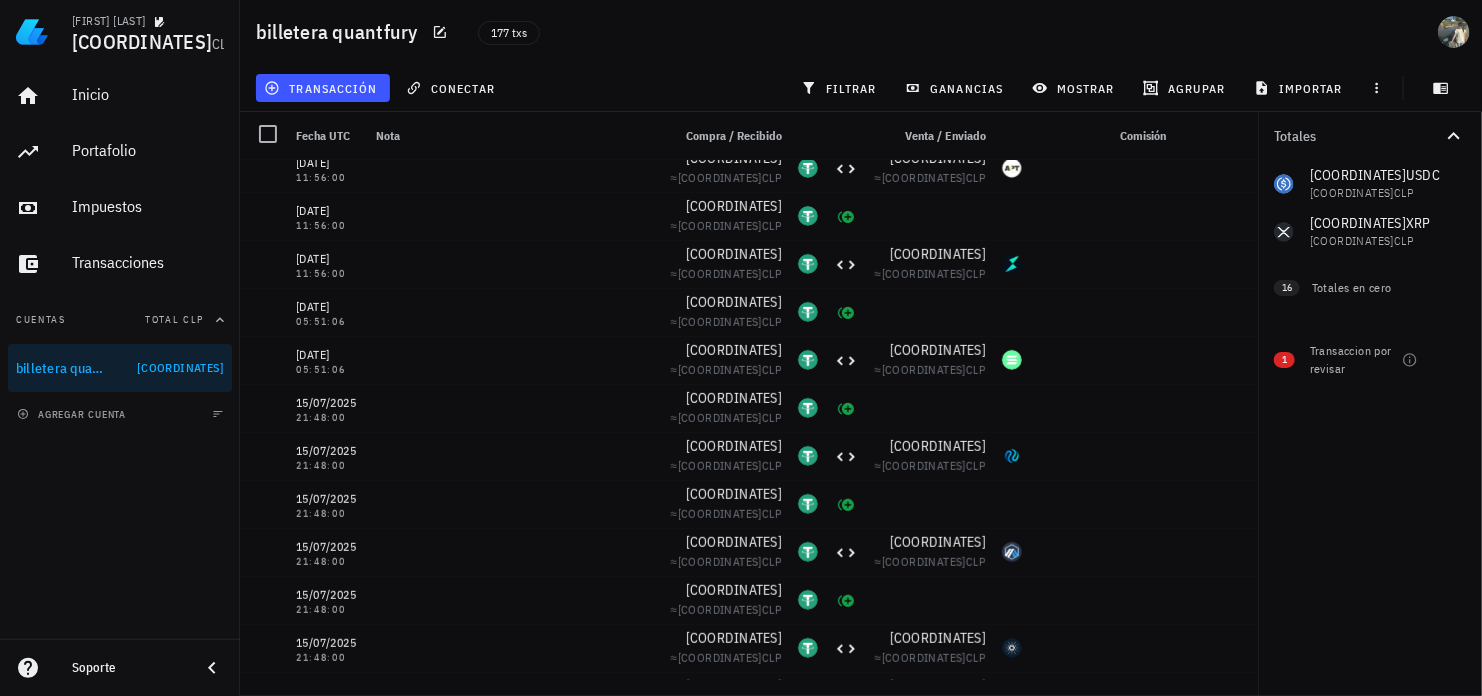 click on "747,63 USDC 722.063,48 CLP 83,24546312 XRP 245.880,23 CLP 0 ADA 0 CLP 0 APT 0 CLP 0 ARB 0 CLP 0 DOT 0 CLP 0 ETH 0 CLP 0 INJ 0 CLP 0 SOL 0 CLP 0 SUI 0 CLP 0 TON 0 CLP 0 HBAR 0 CLP 0 LINK 0 CLP 0 NEAR 0 CLP 0 RUNE 0 CLP 0 USDT 0 CLP 0 THETA 0 CLP 0 RENDER 0 CLP" at bounding box center [1370, 208] 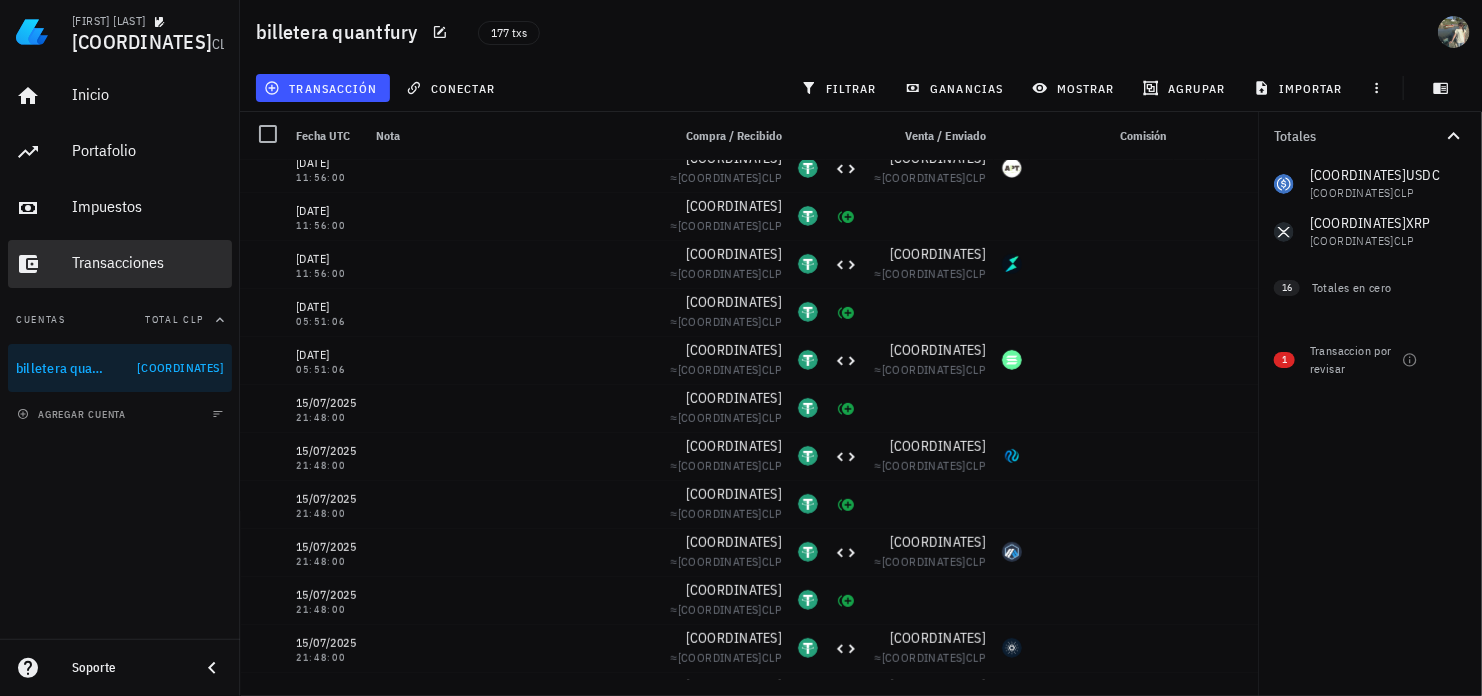 click on "Transacciones" at bounding box center [120, 264] 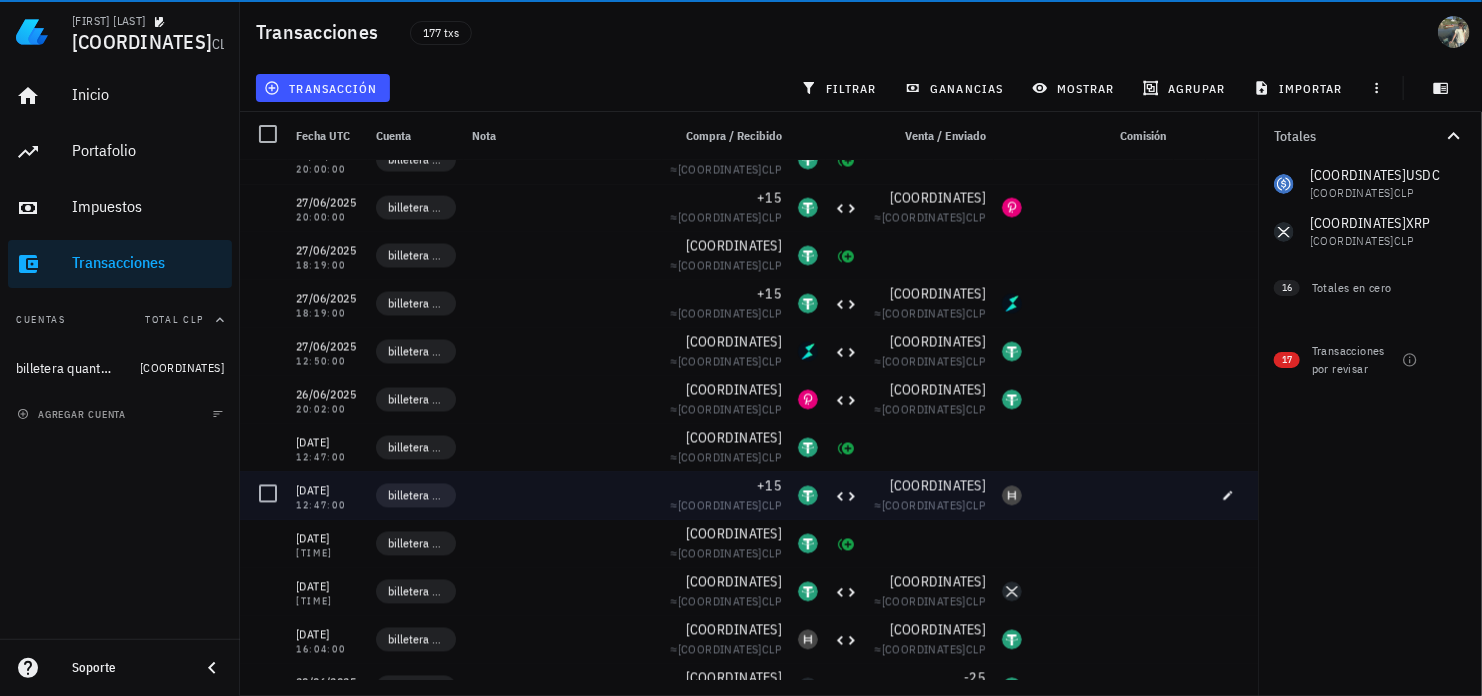 scroll, scrollTop: 1700, scrollLeft: 0, axis: vertical 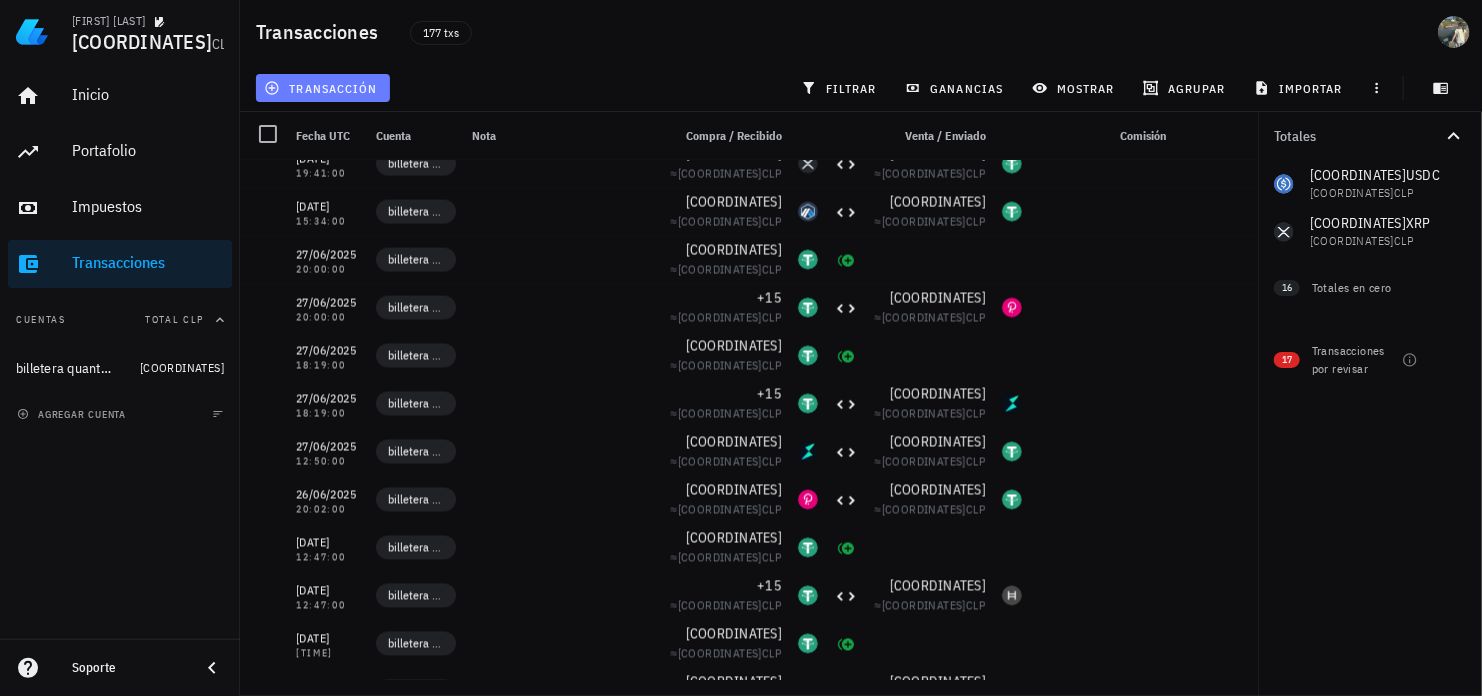 click on "transacción" at bounding box center (322, 88) 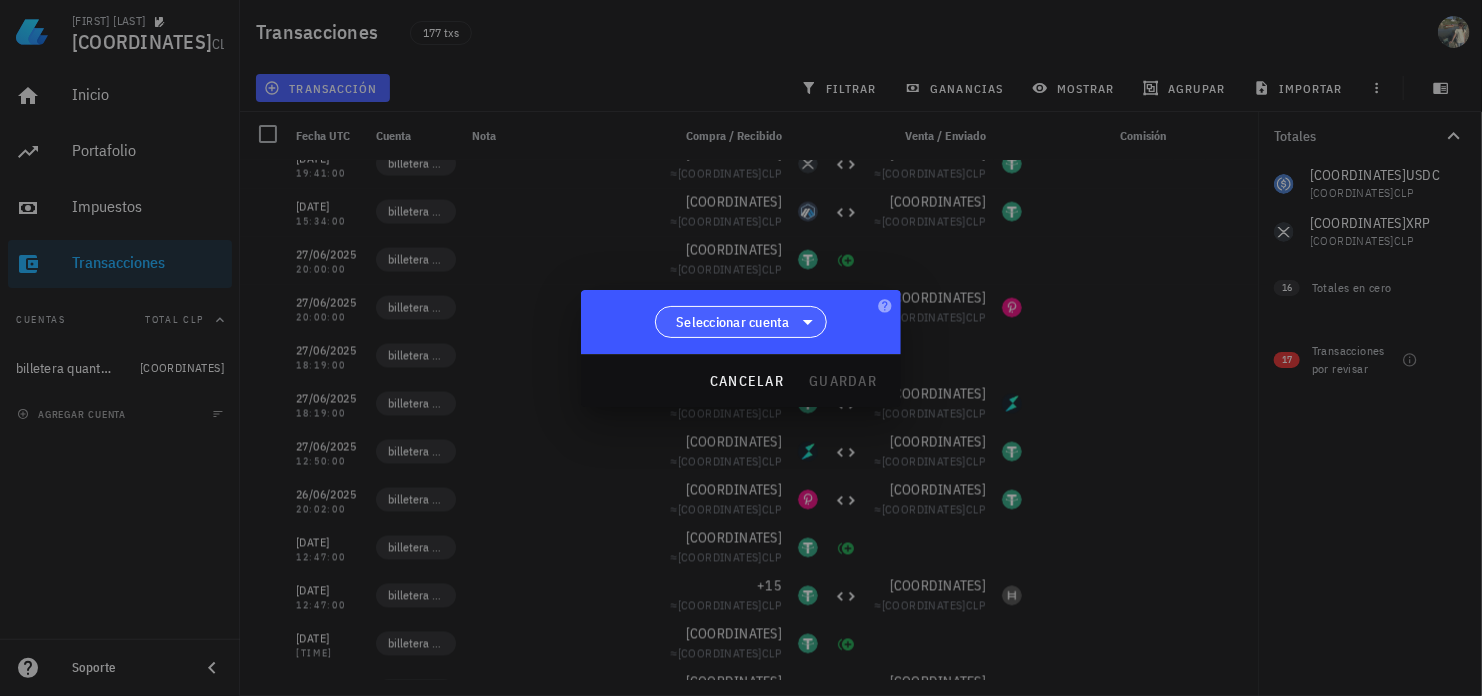 click on "Seleccionar cuenta" at bounding box center [733, 322] 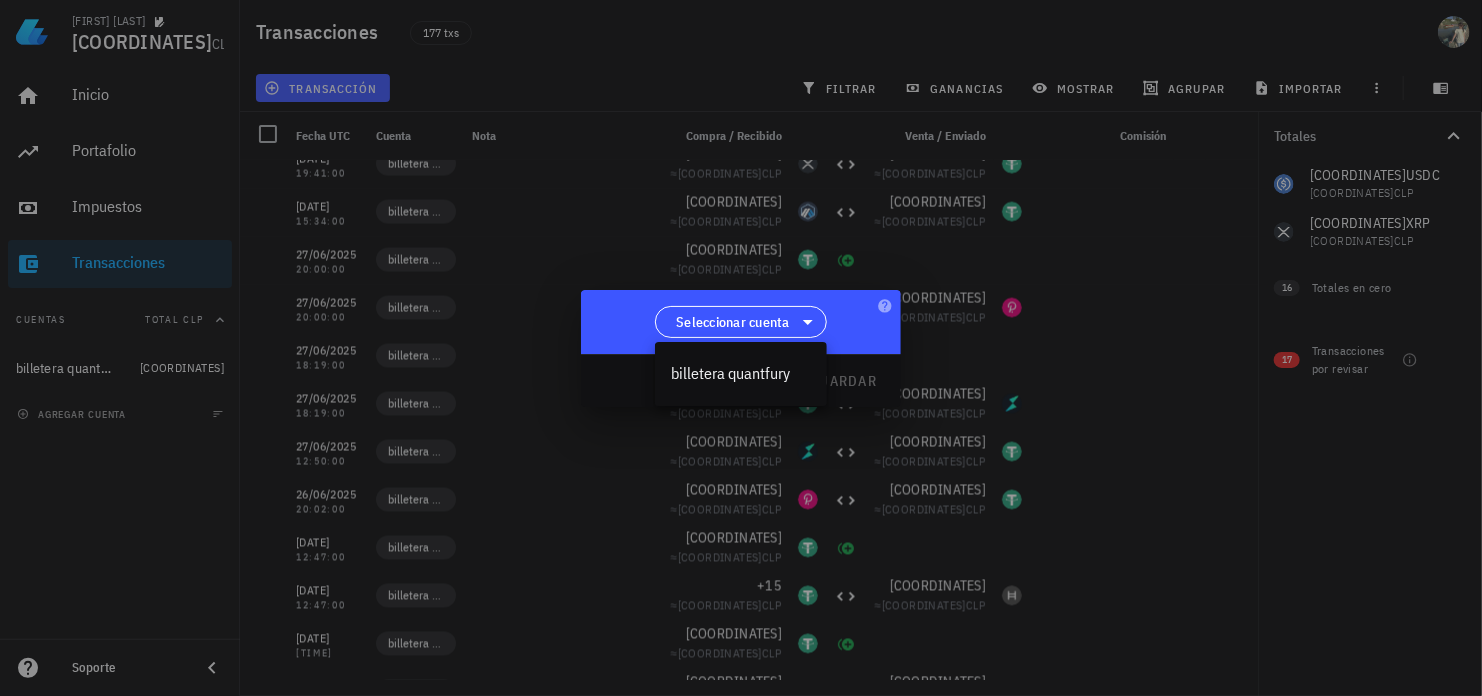 click at bounding box center [741, 348] 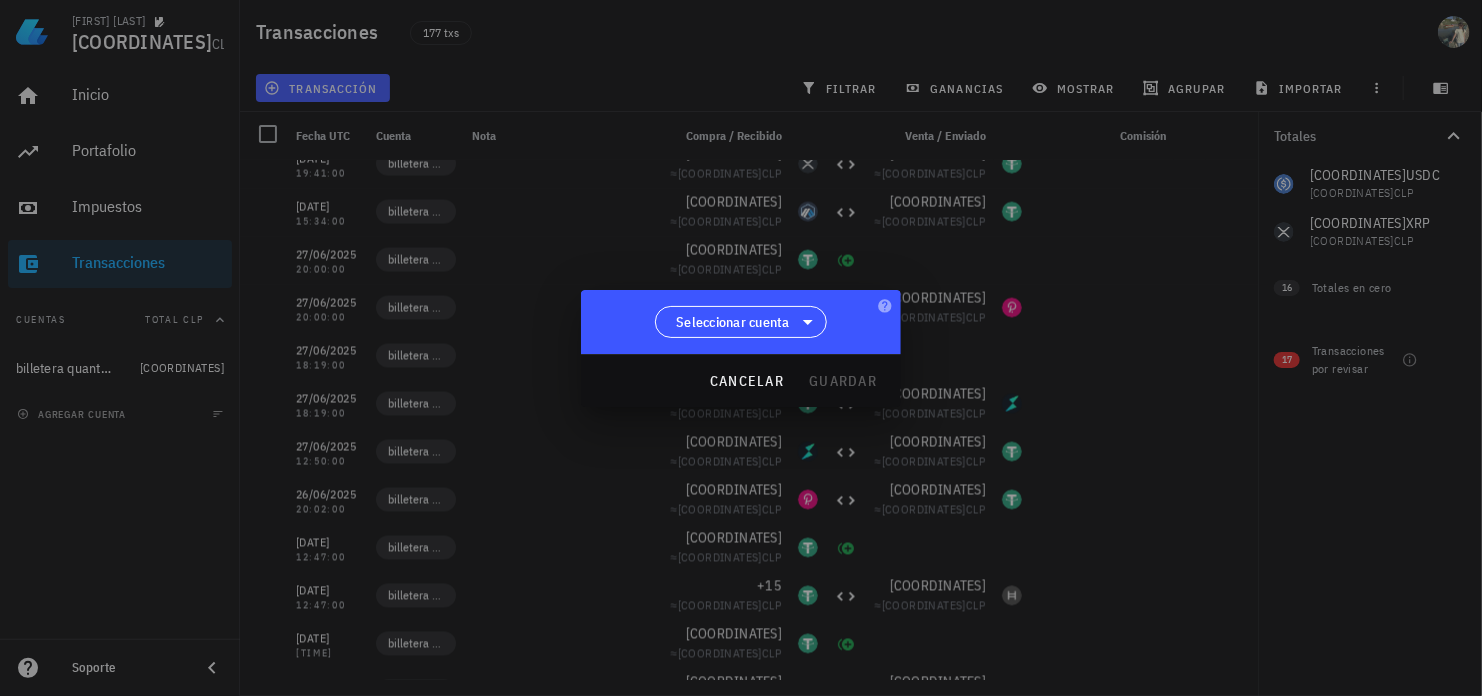 drag, startPoint x: 1202, startPoint y: 479, endPoint x: 1128, endPoint y: 423, distance: 92.800865 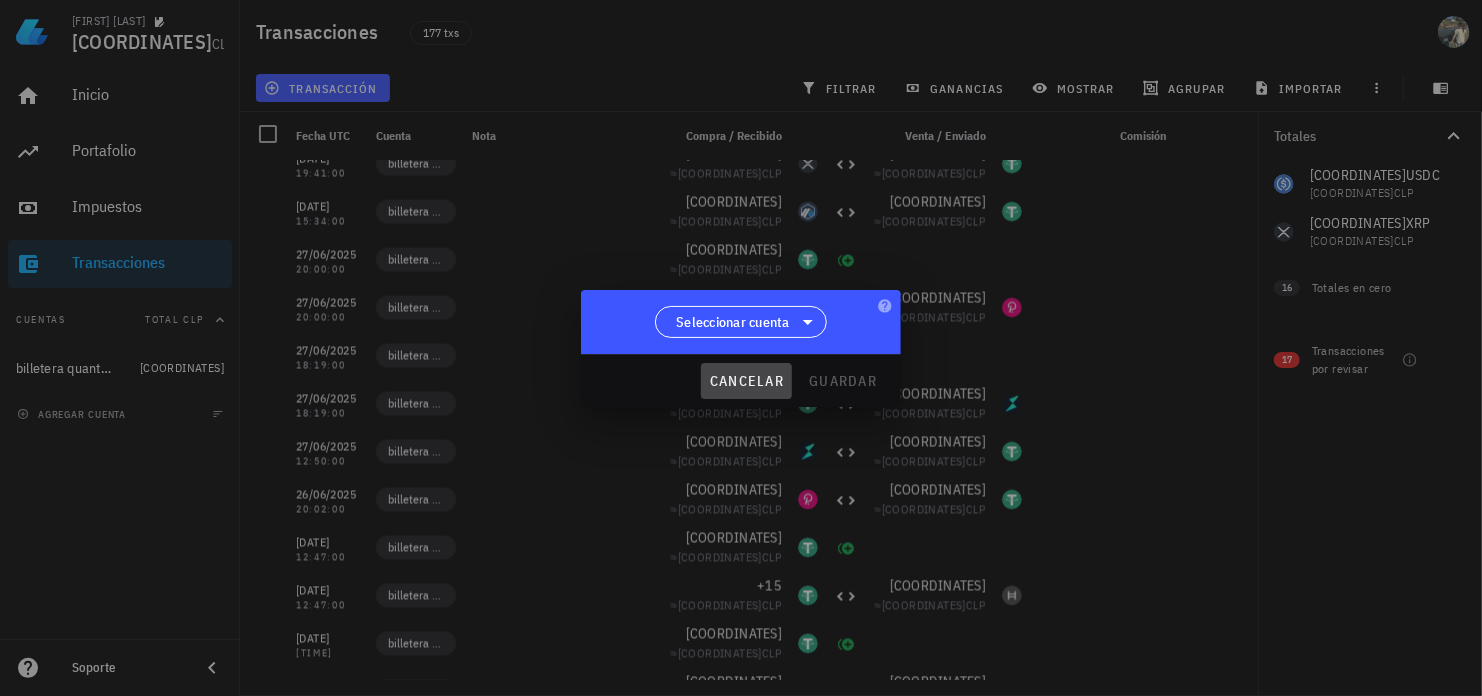 click on "cancelar" at bounding box center [746, 381] 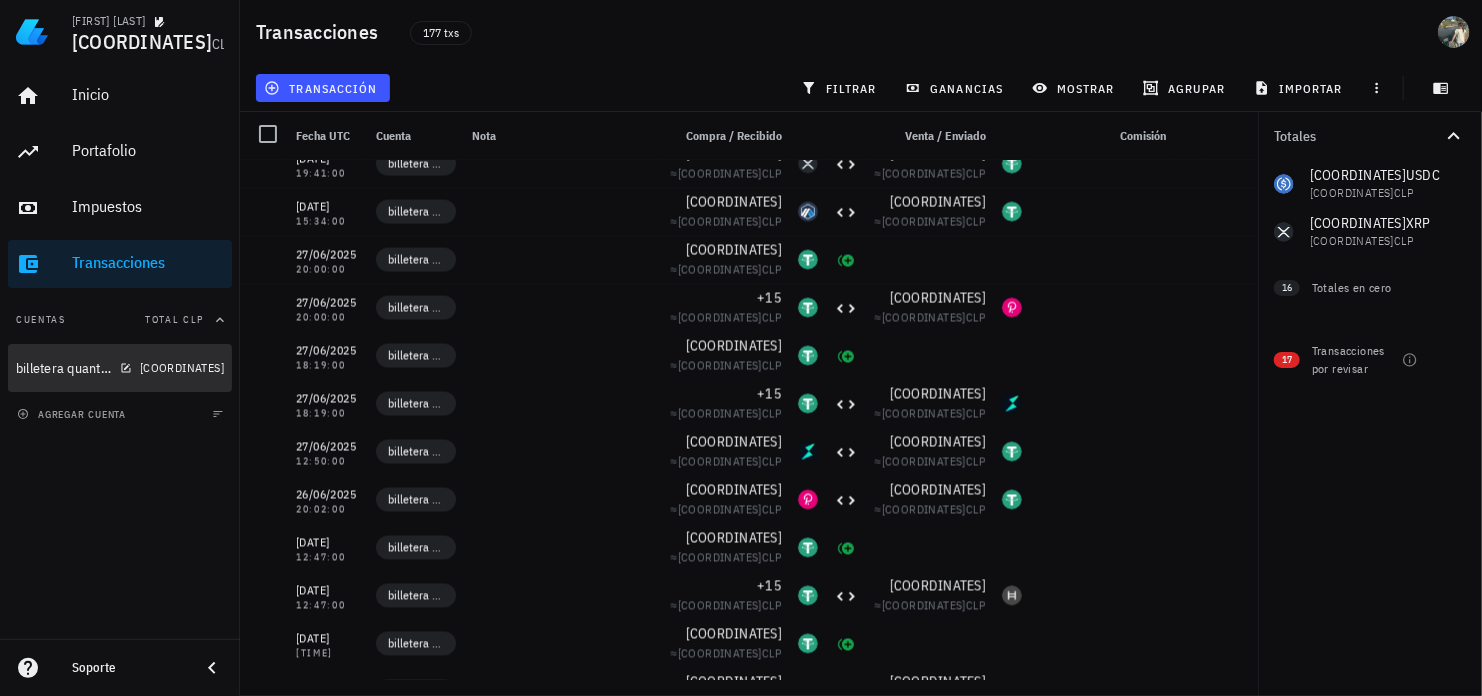 click on "billetera quantfury" at bounding box center [74, 368] 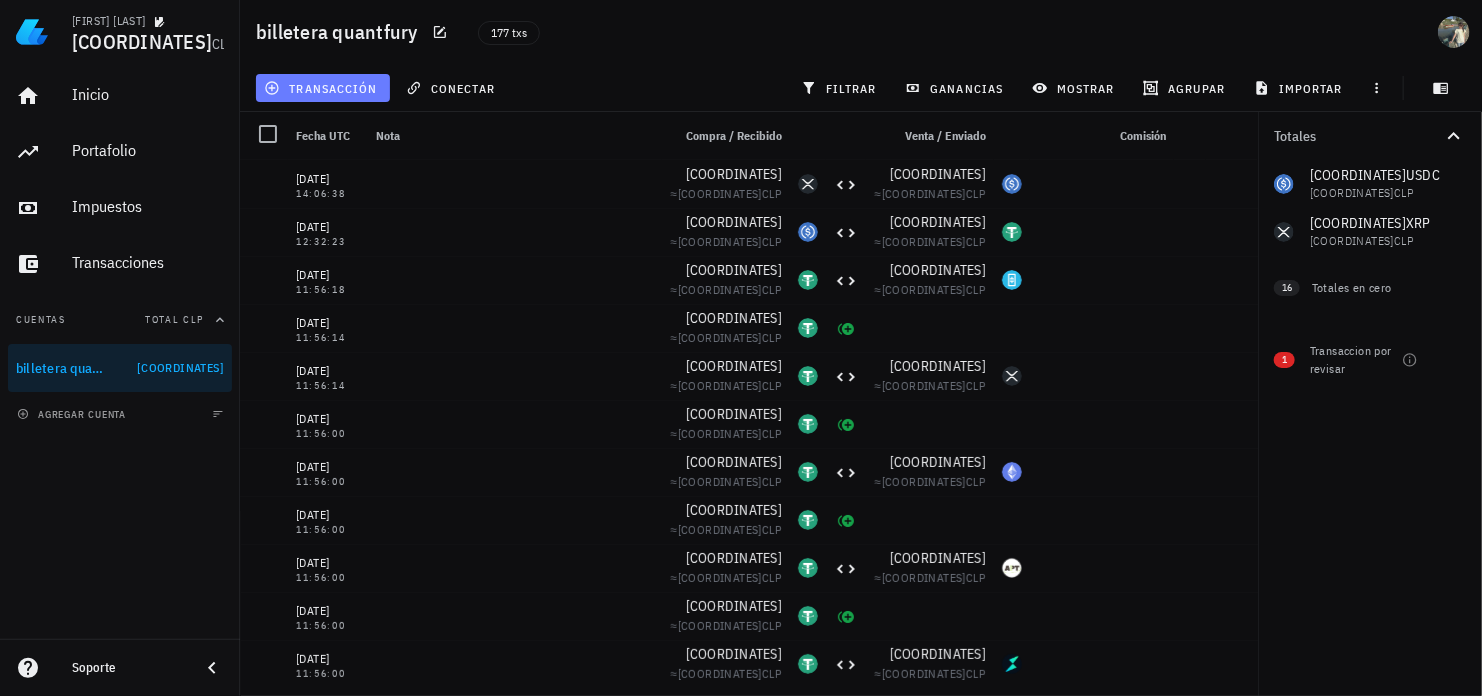 click on "transacción" at bounding box center (322, 88) 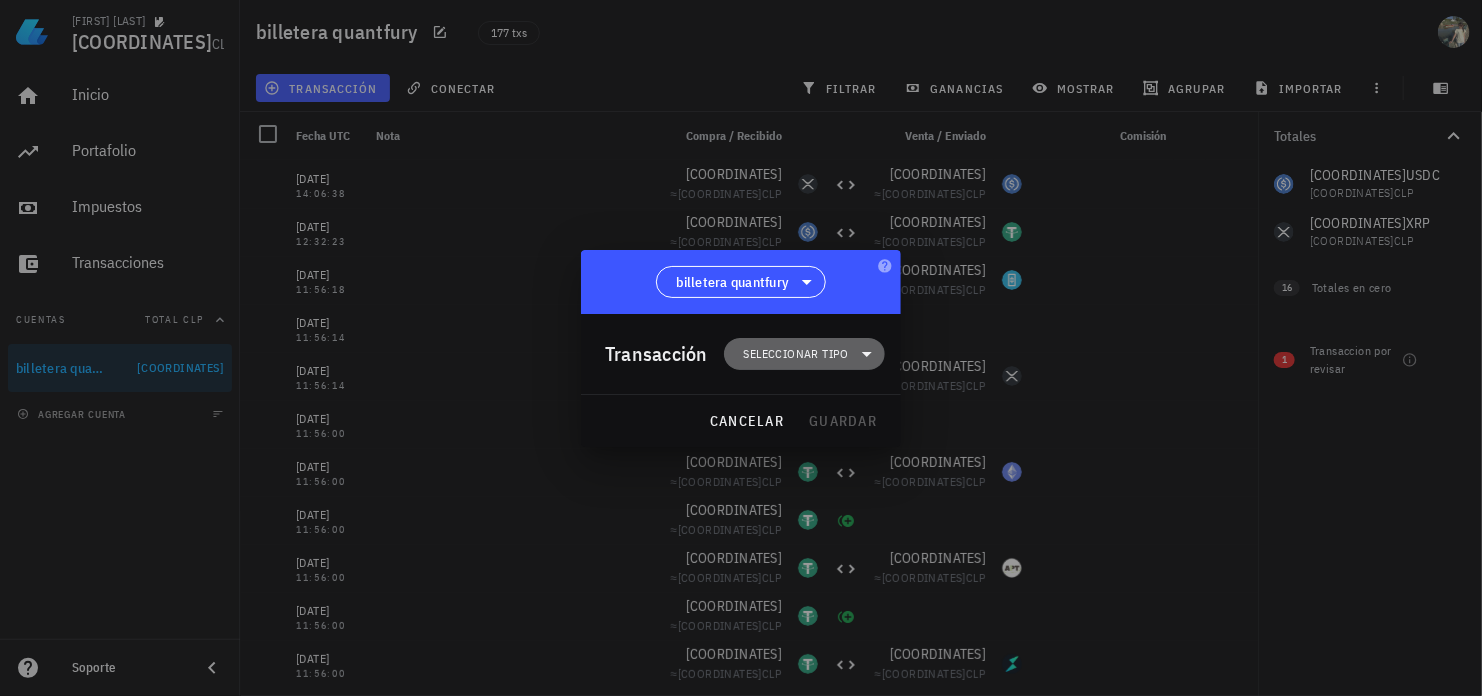 click on "Seleccionar tipo" at bounding box center [796, 354] 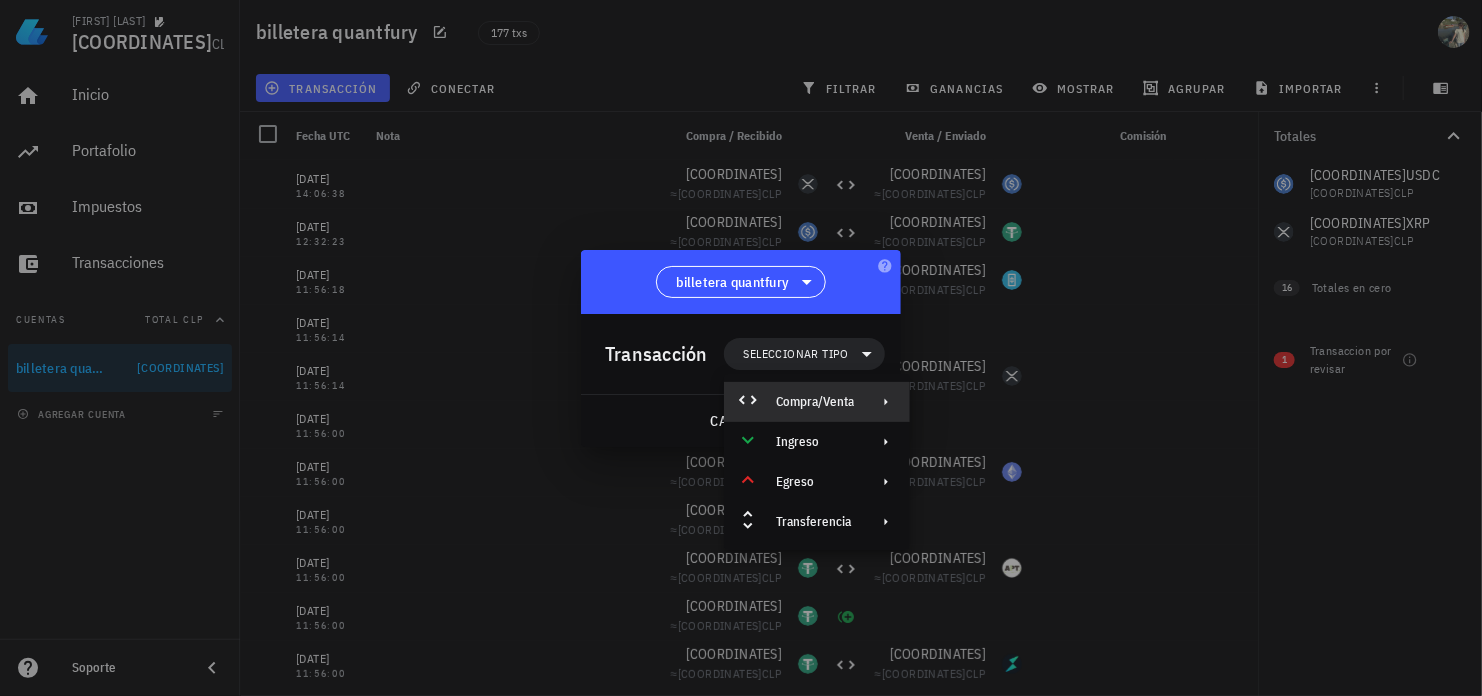 drag, startPoint x: 821, startPoint y: 411, endPoint x: 863, endPoint y: 412, distance: 42.0119 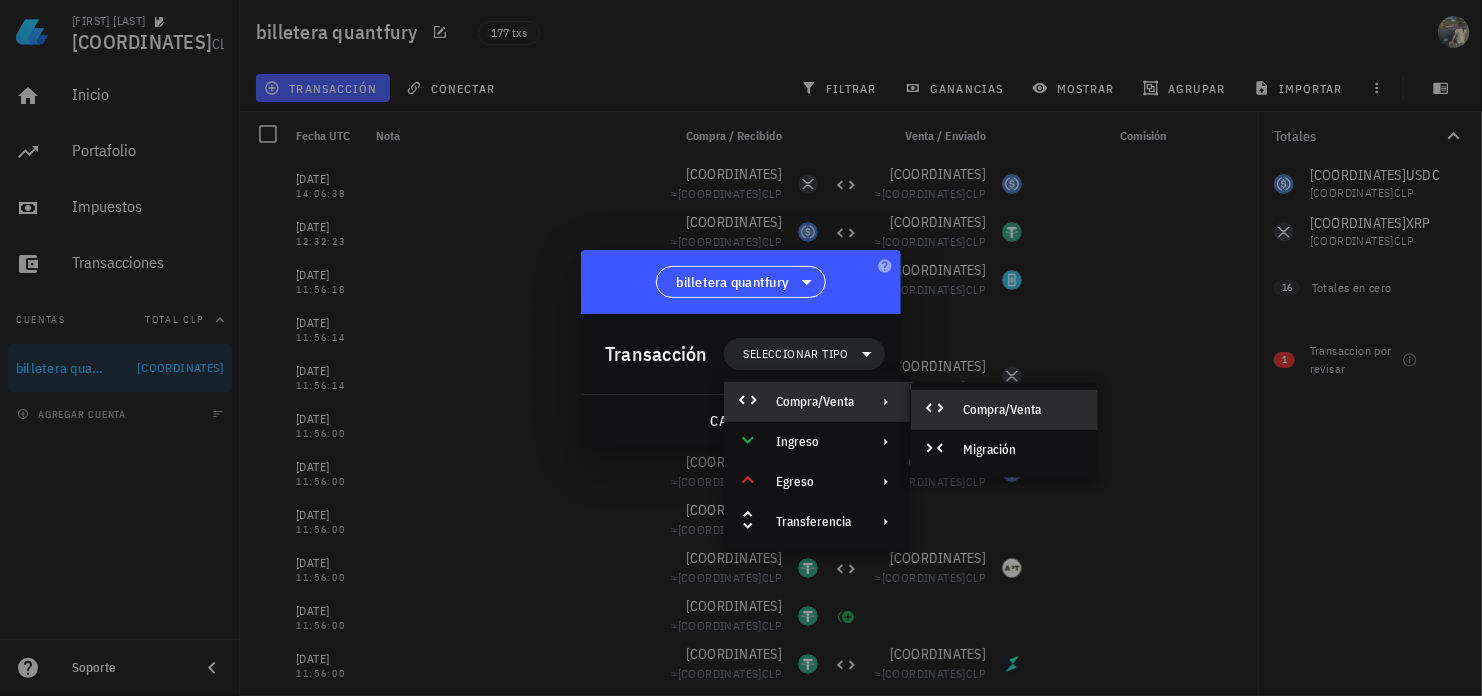 click on "Compra/Venta" at bounding box center (1004, 410) 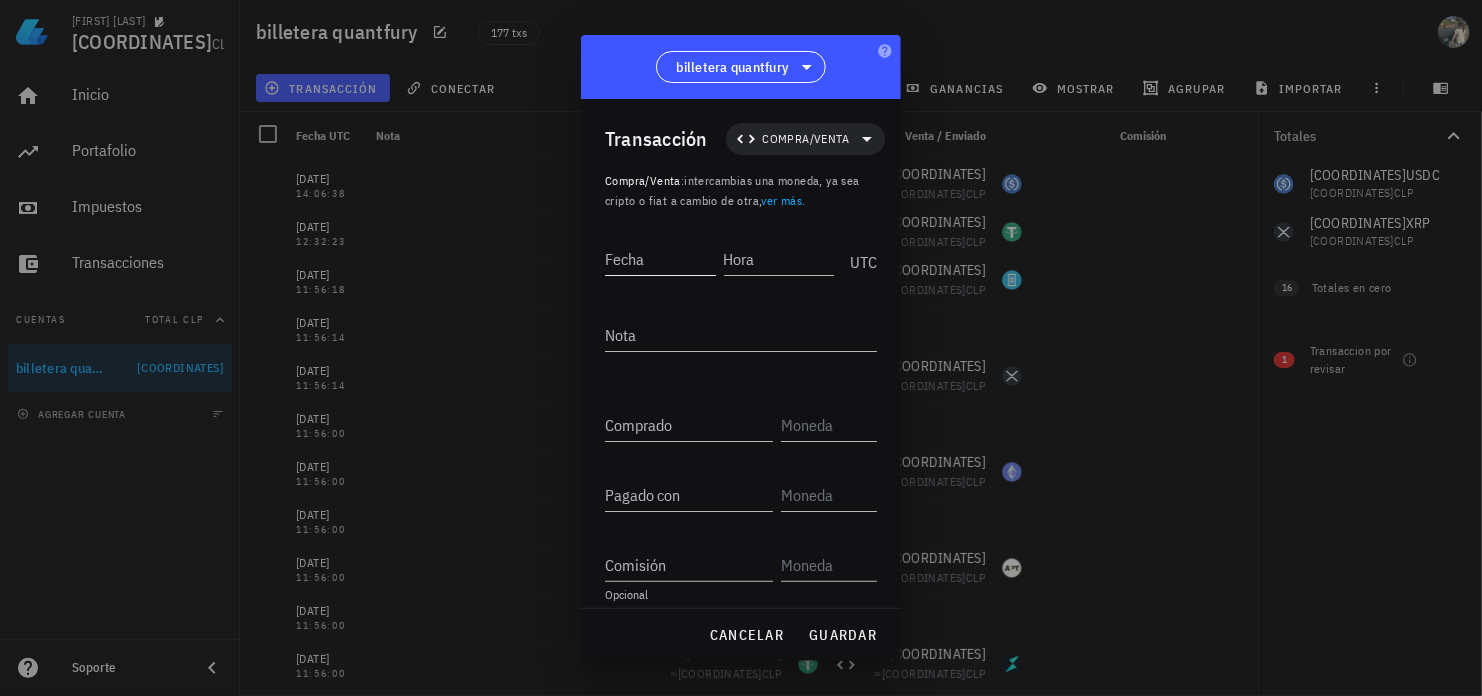 click on "Fecha" at bounding box center (660, 259) 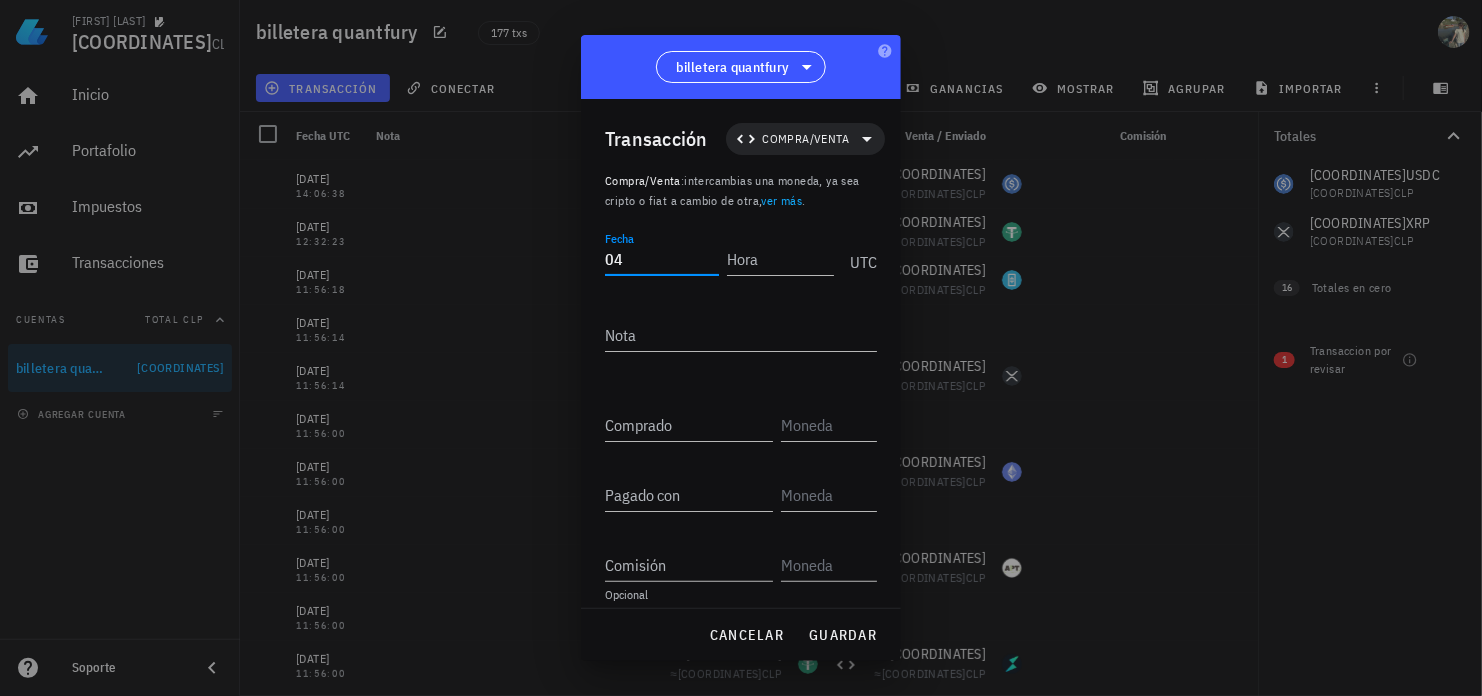 type on "0" 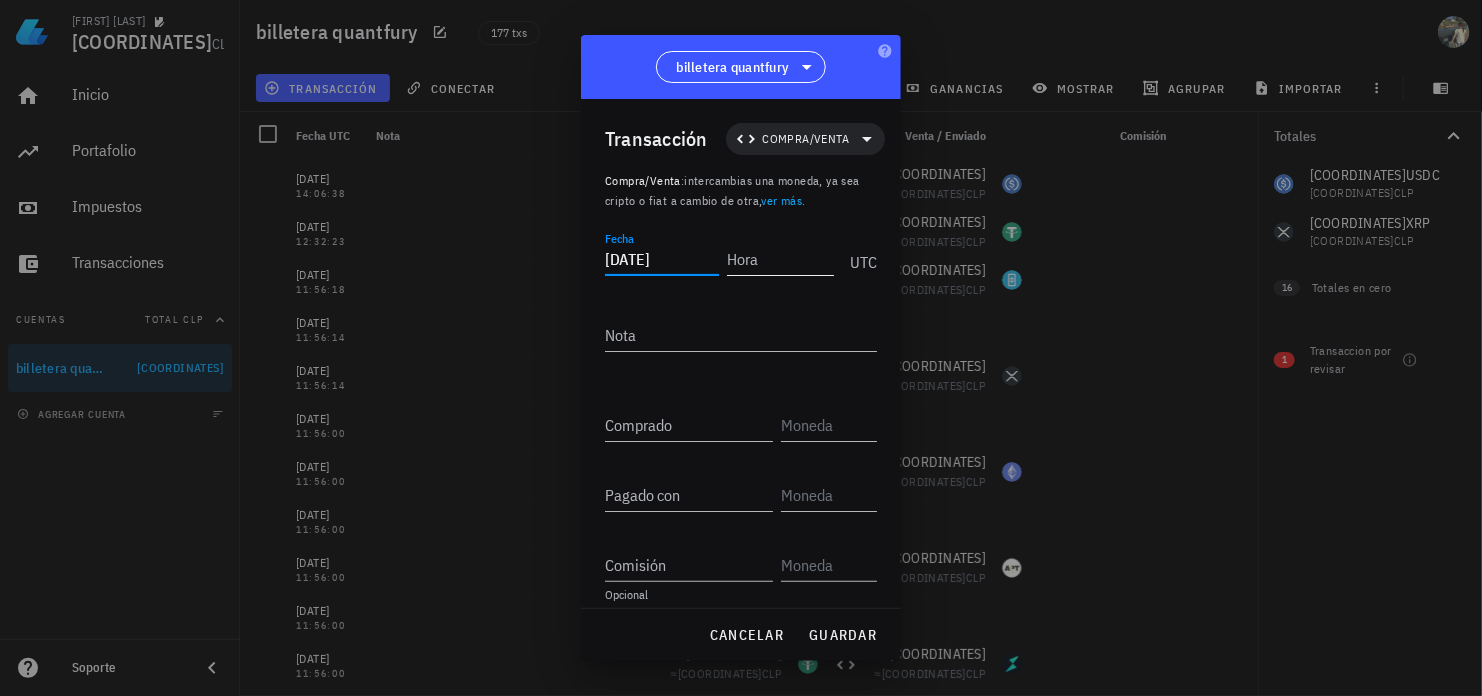 type on "[DATE]" 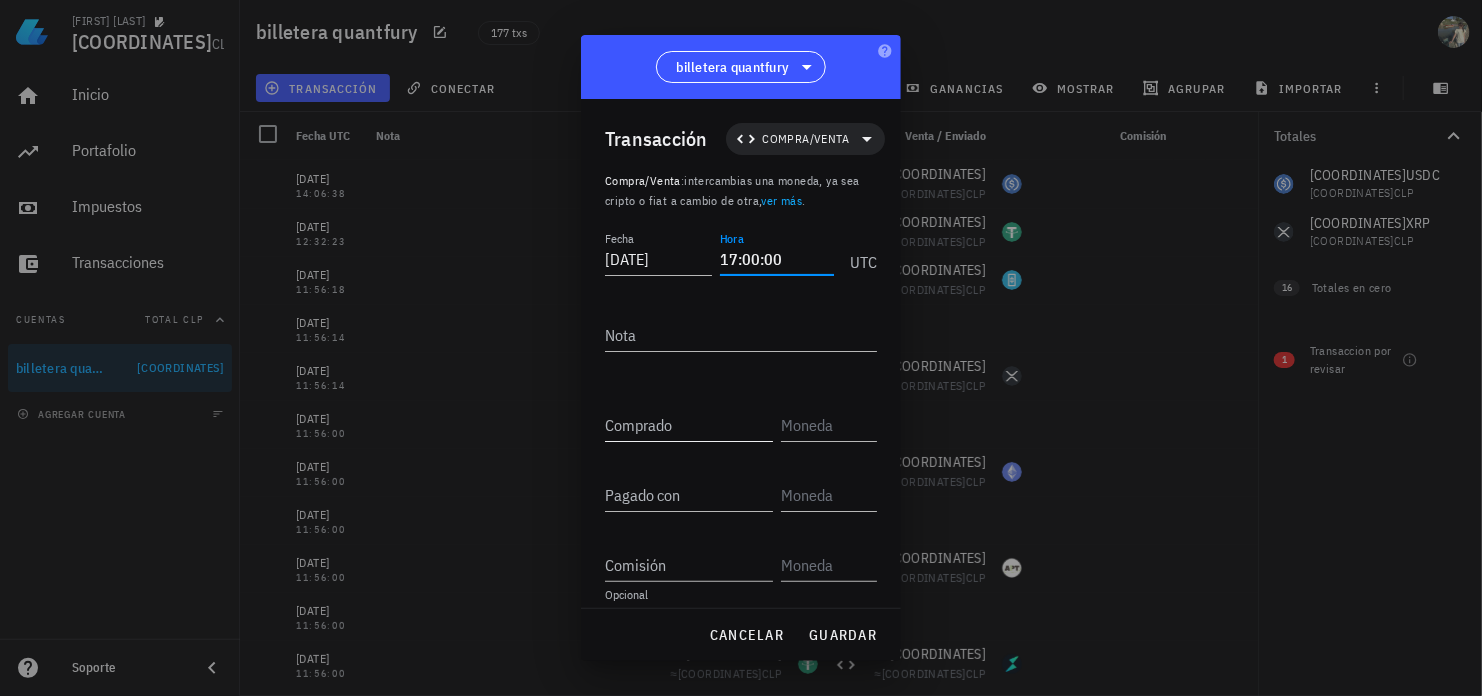type on "17:00:00" 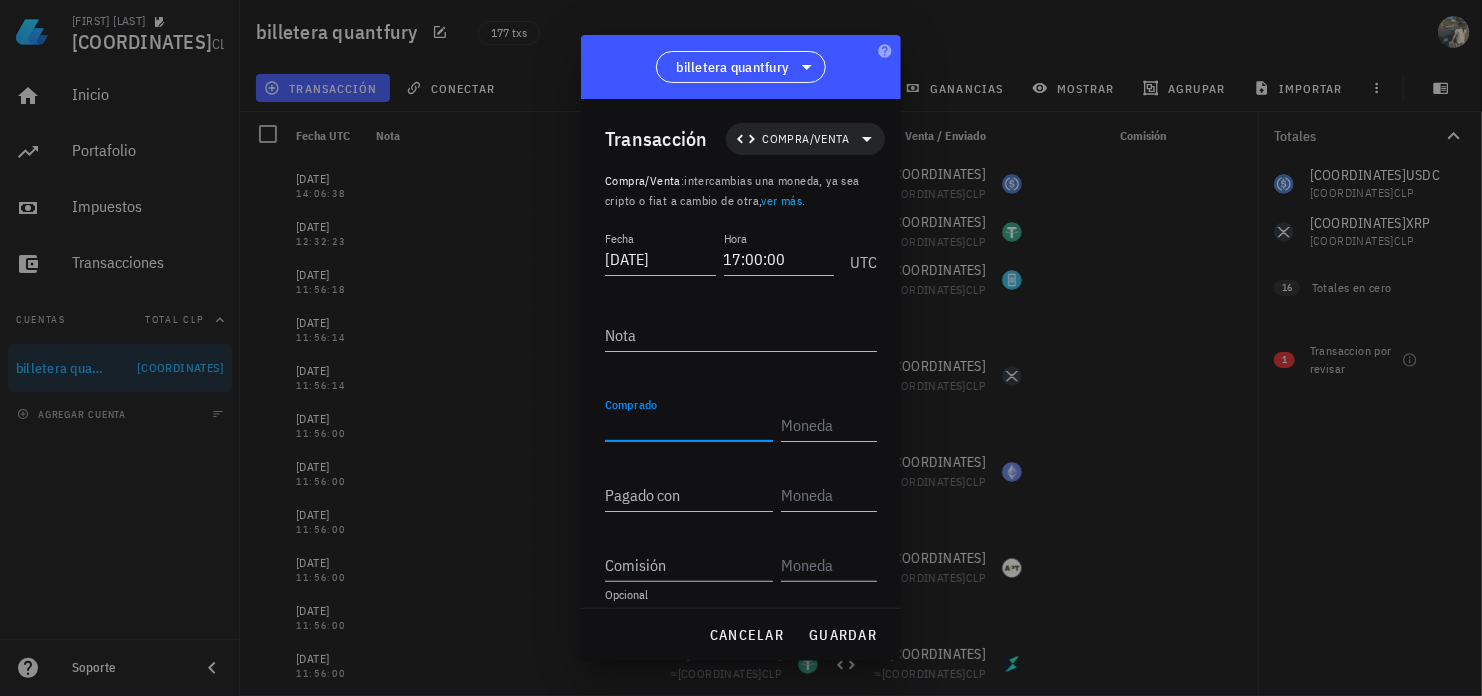 click on "Comprado" at bounding box center [689, 425] 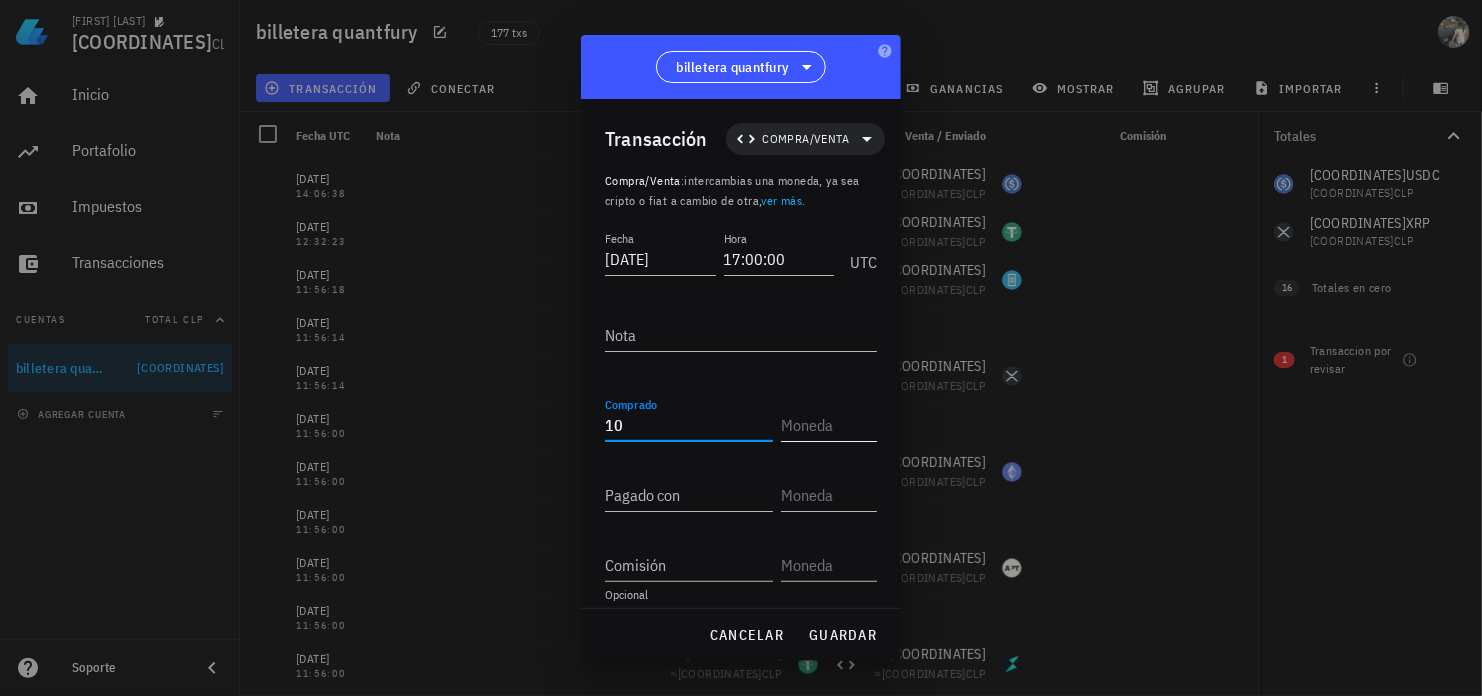 type on "10" 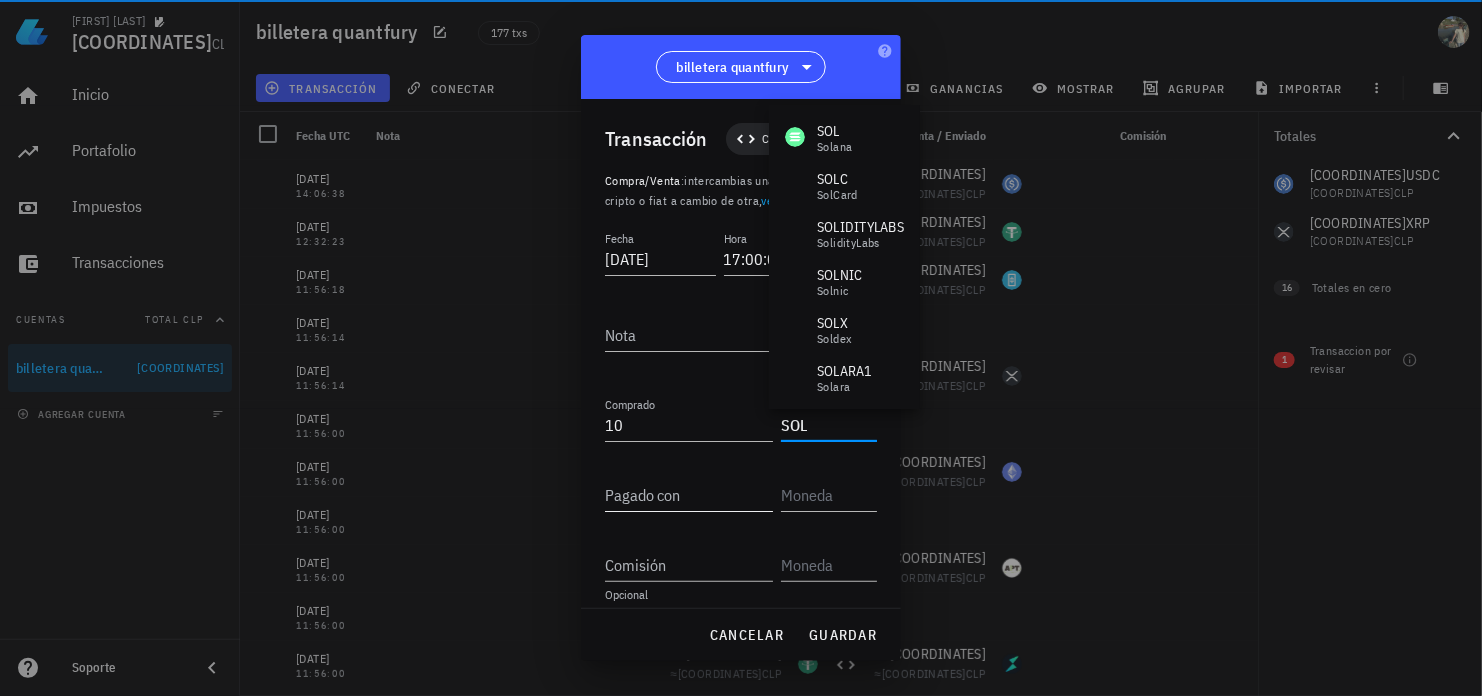 type on "SOL" 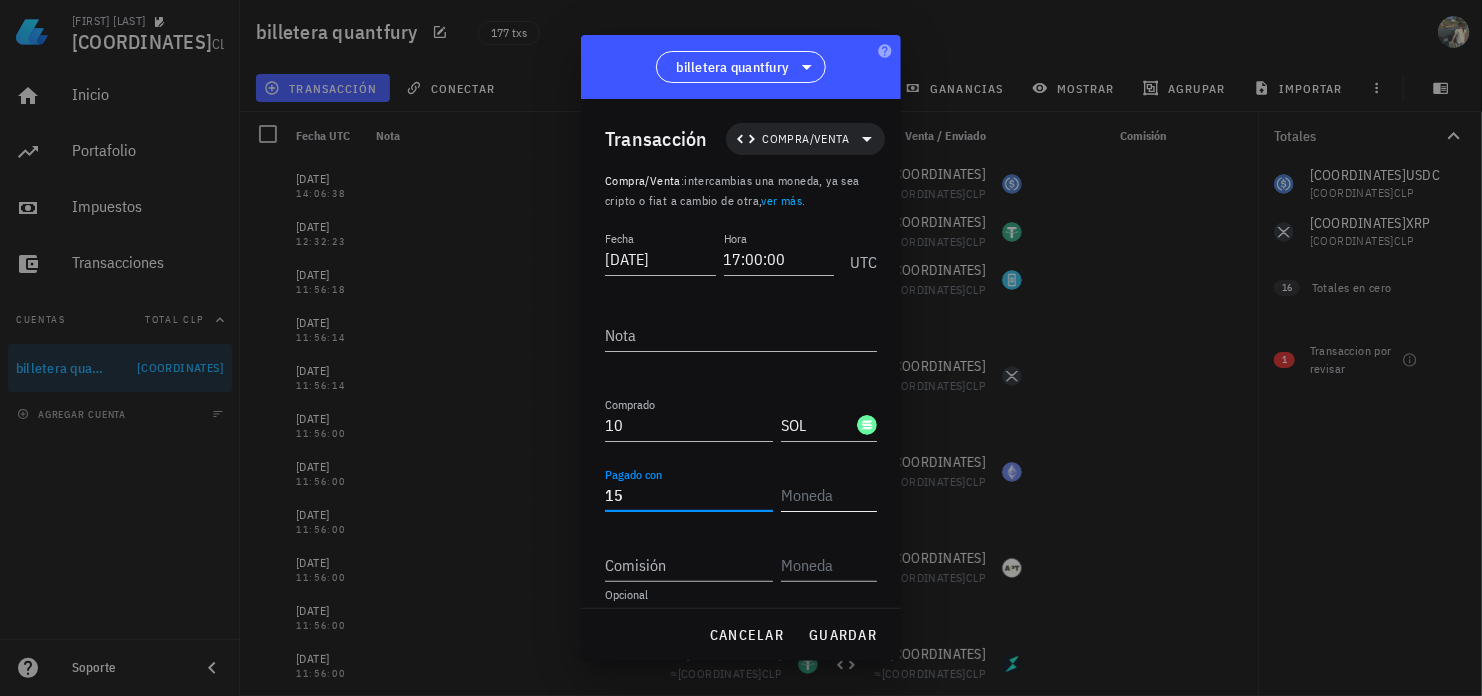 type on "15" 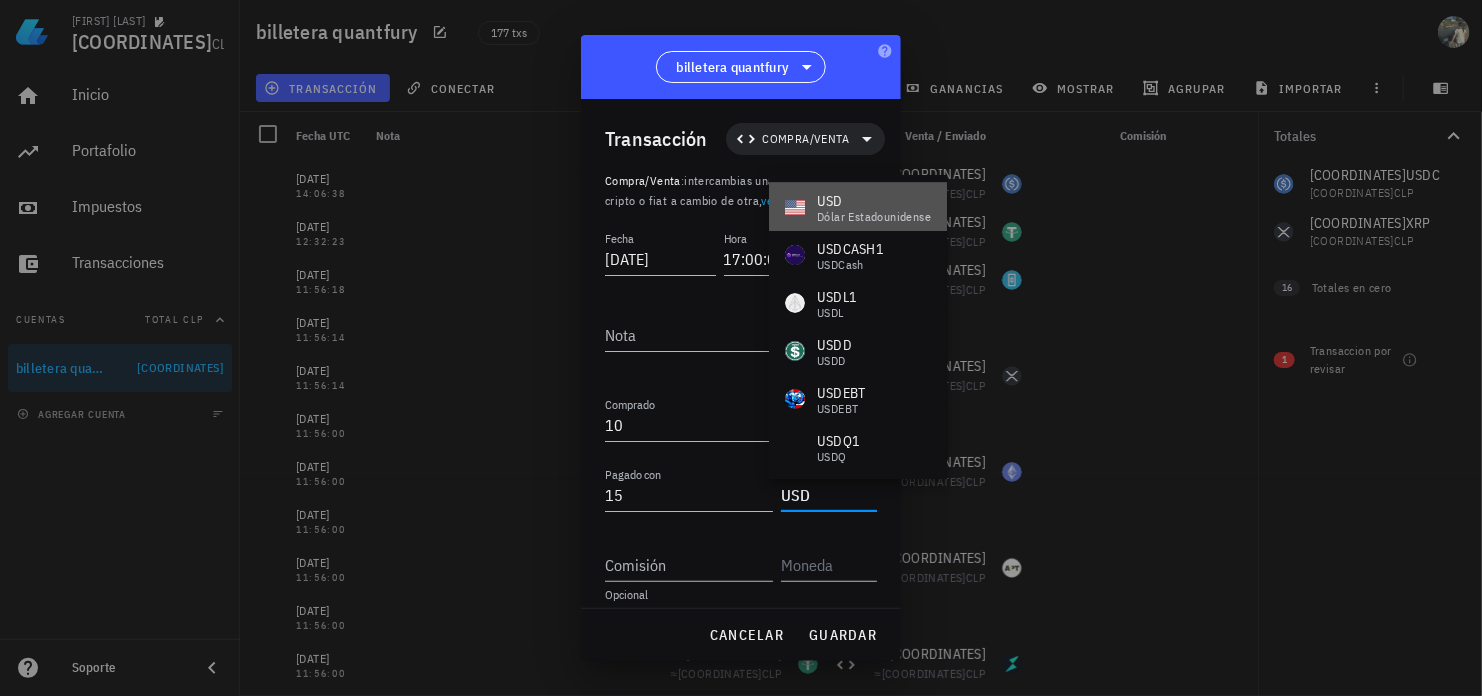 click on "dólar estadounidense" at bounding box center [874, 217] 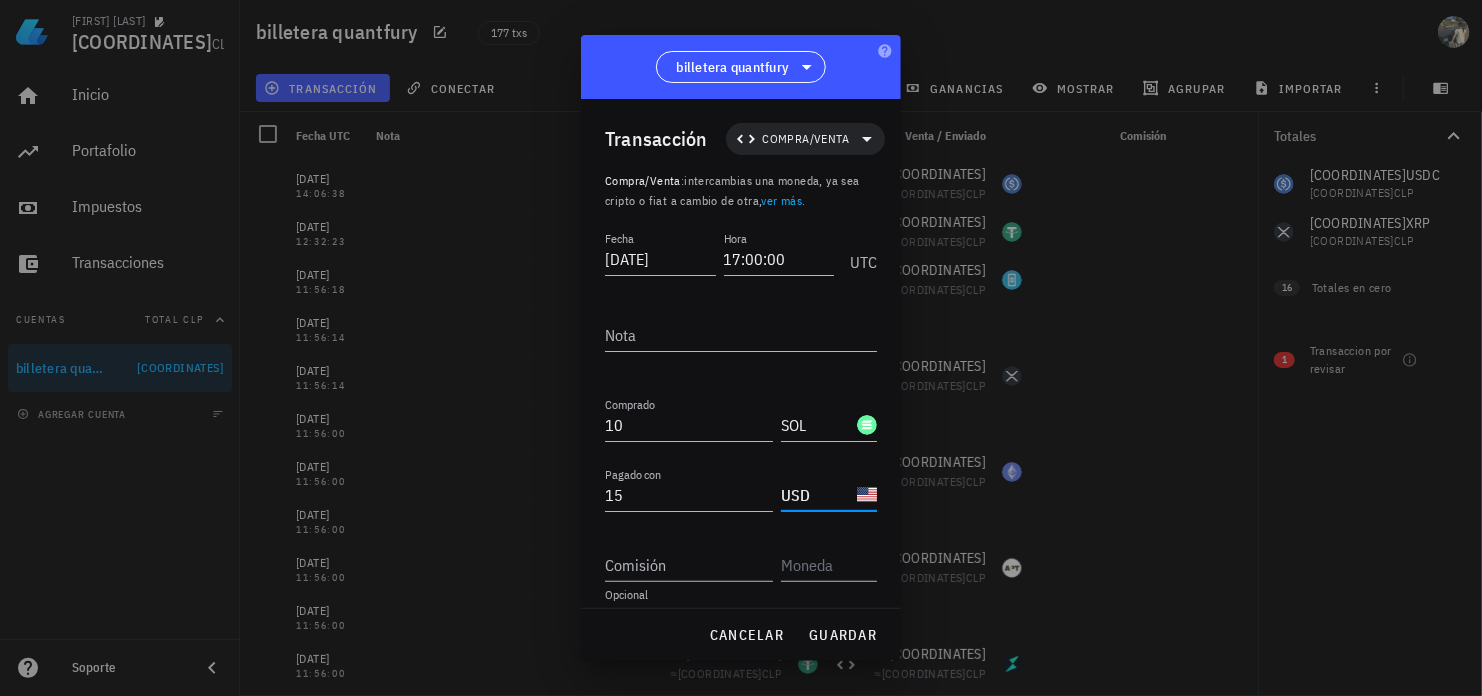 scroll, scrollTop: 54, scrollLeft: 0, axis: vertical 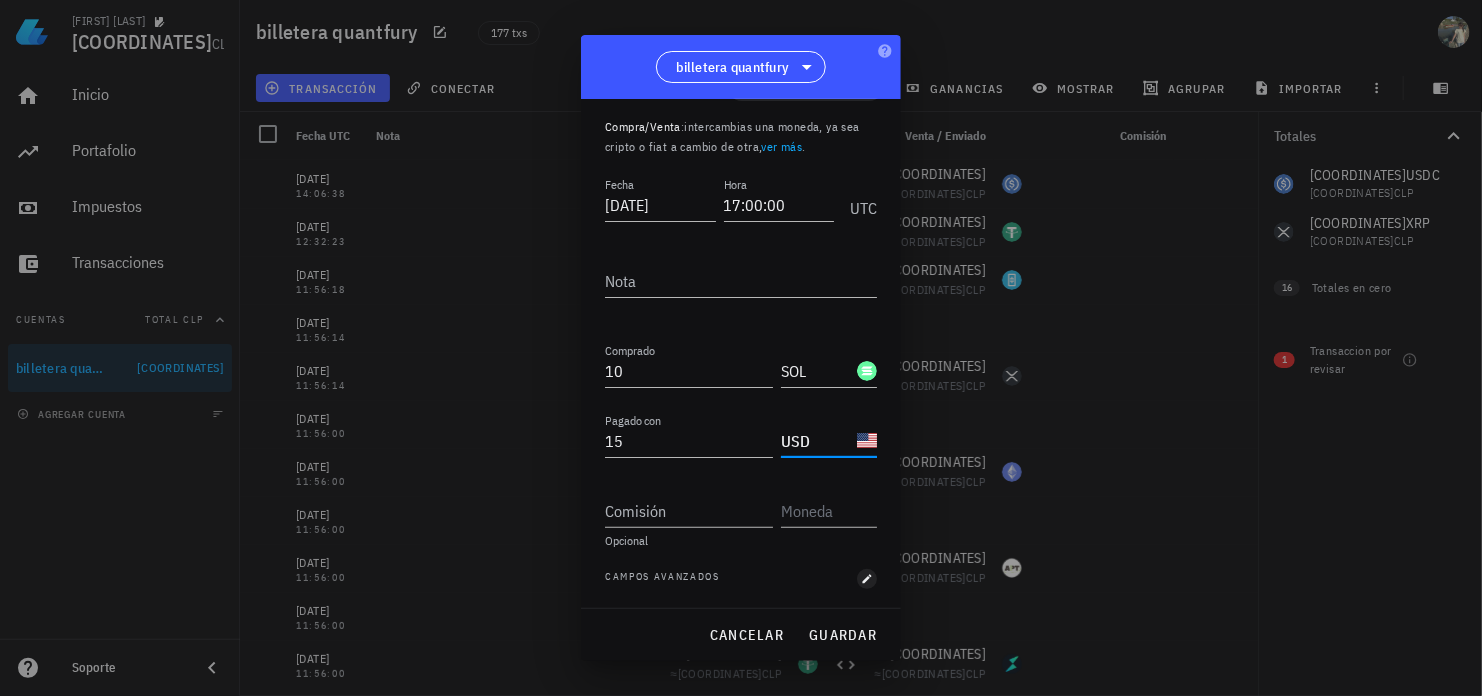 type on "USD" 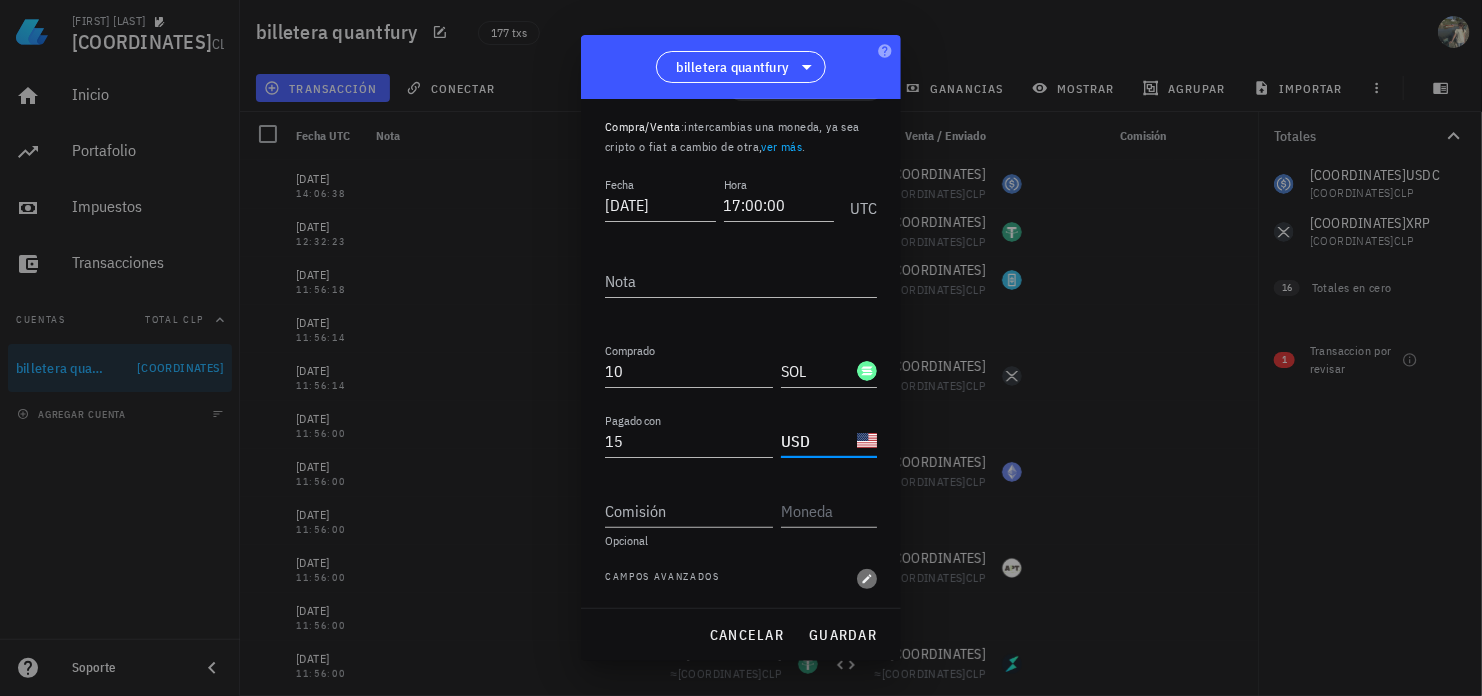 click 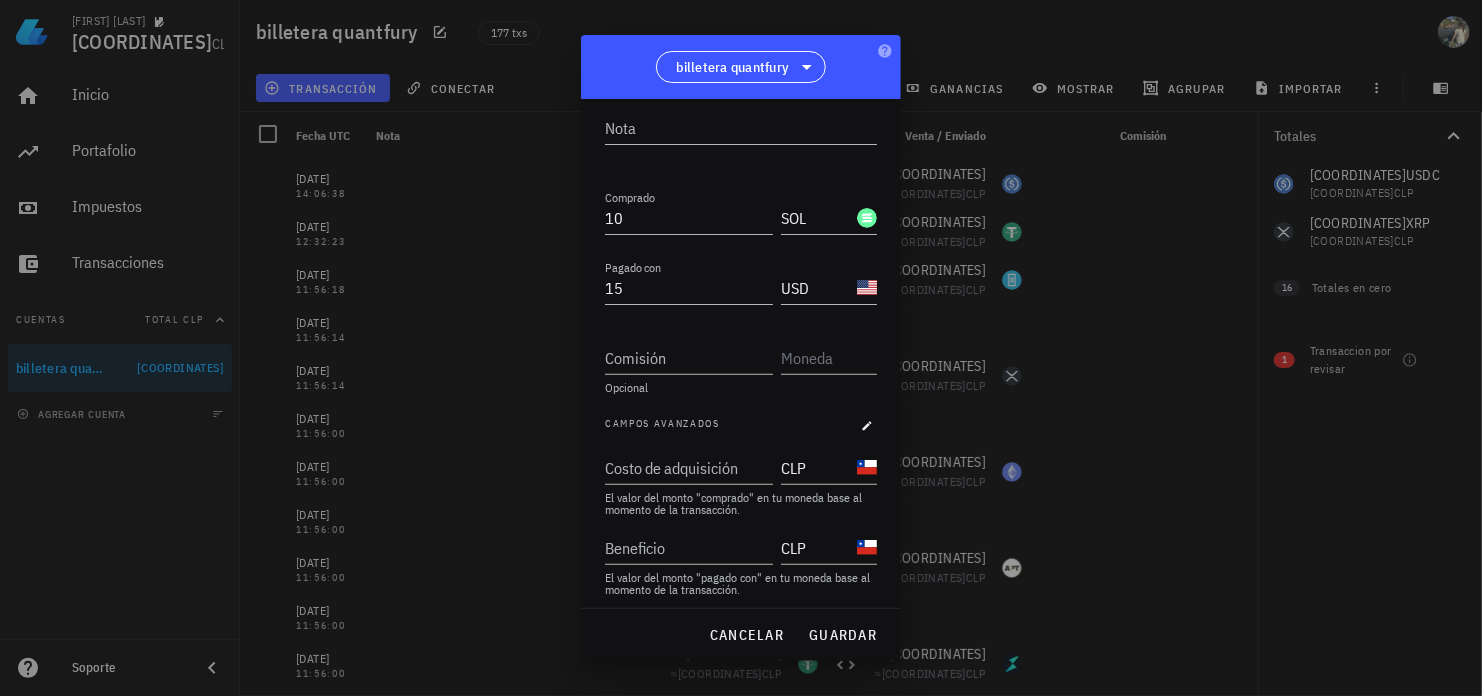scroll, scrollTop: 214, scrollLeft: 0, axis: vertical 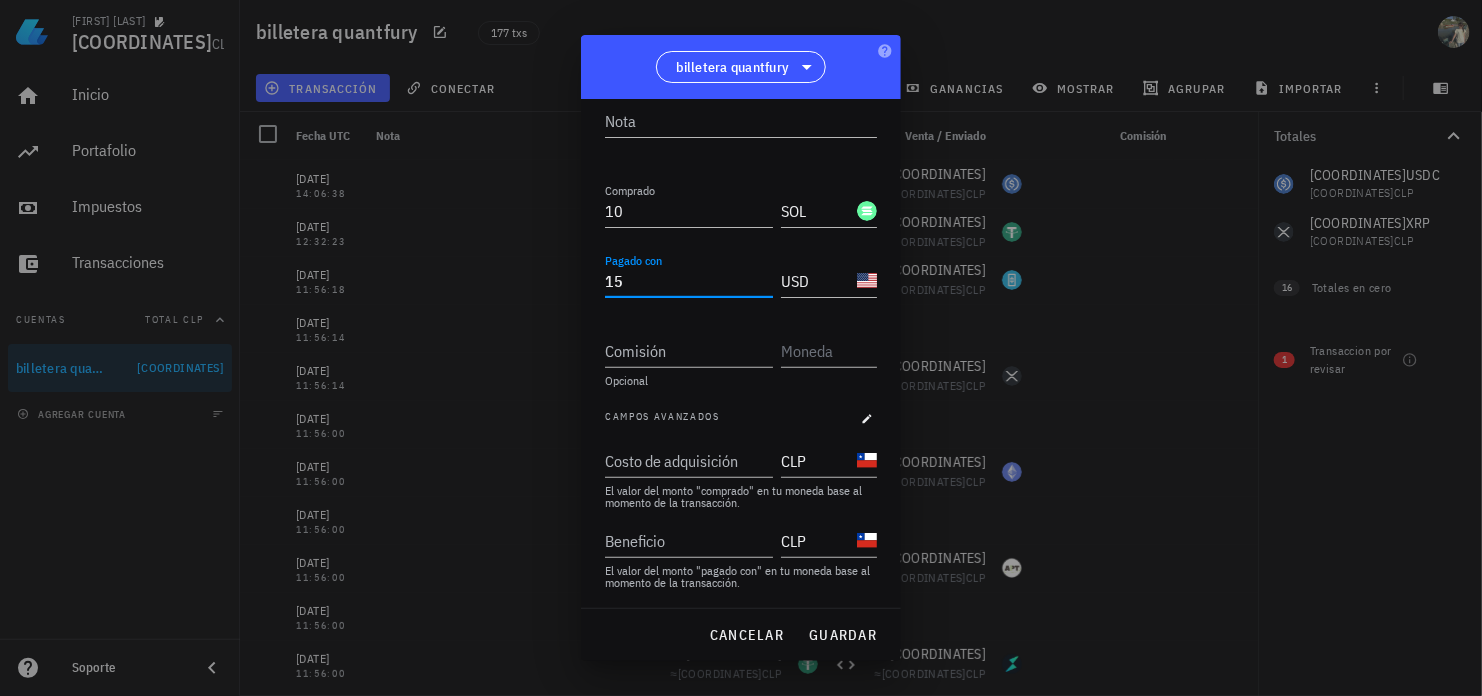 drag, startPoint x: 646, startPoint y: 281, endPoint x: 604, endPoint y: 292, distance: 43.416588 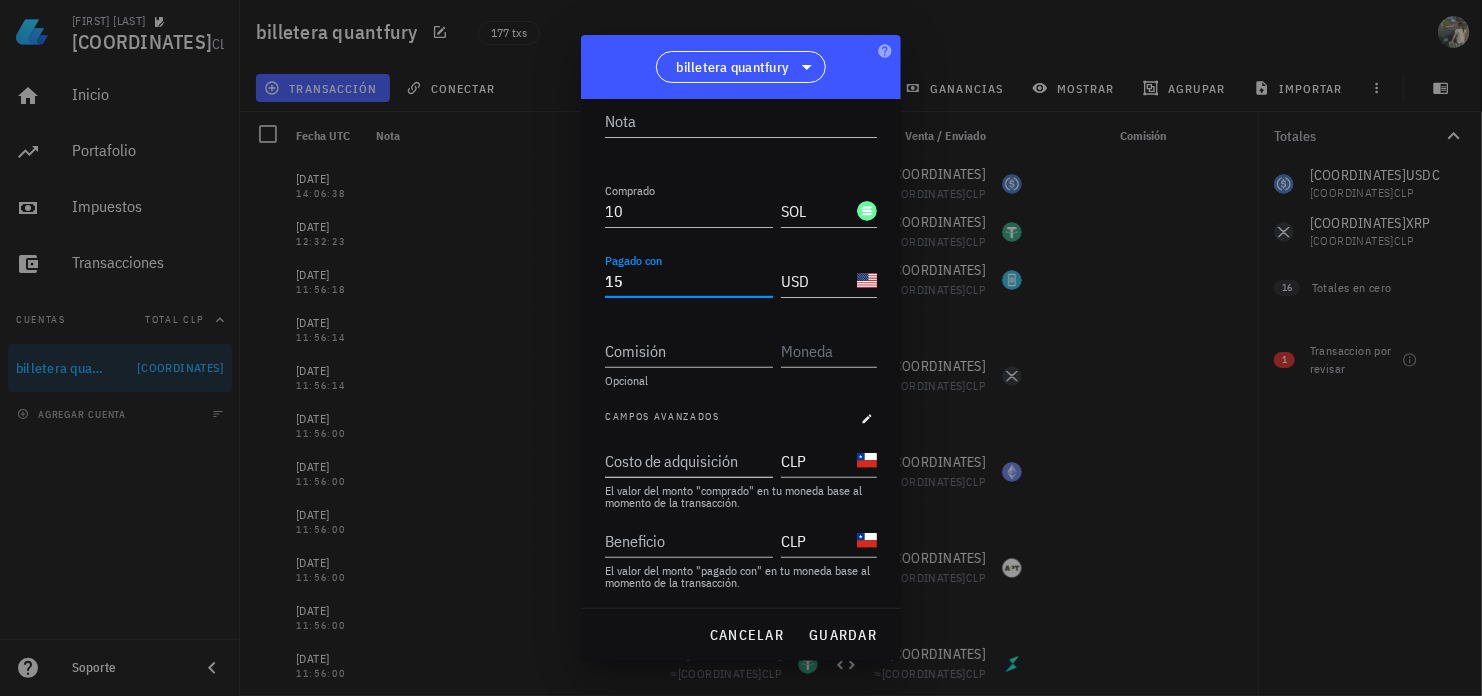 scroll, scrollTop: 0, scrollLeft: 0, axis: both 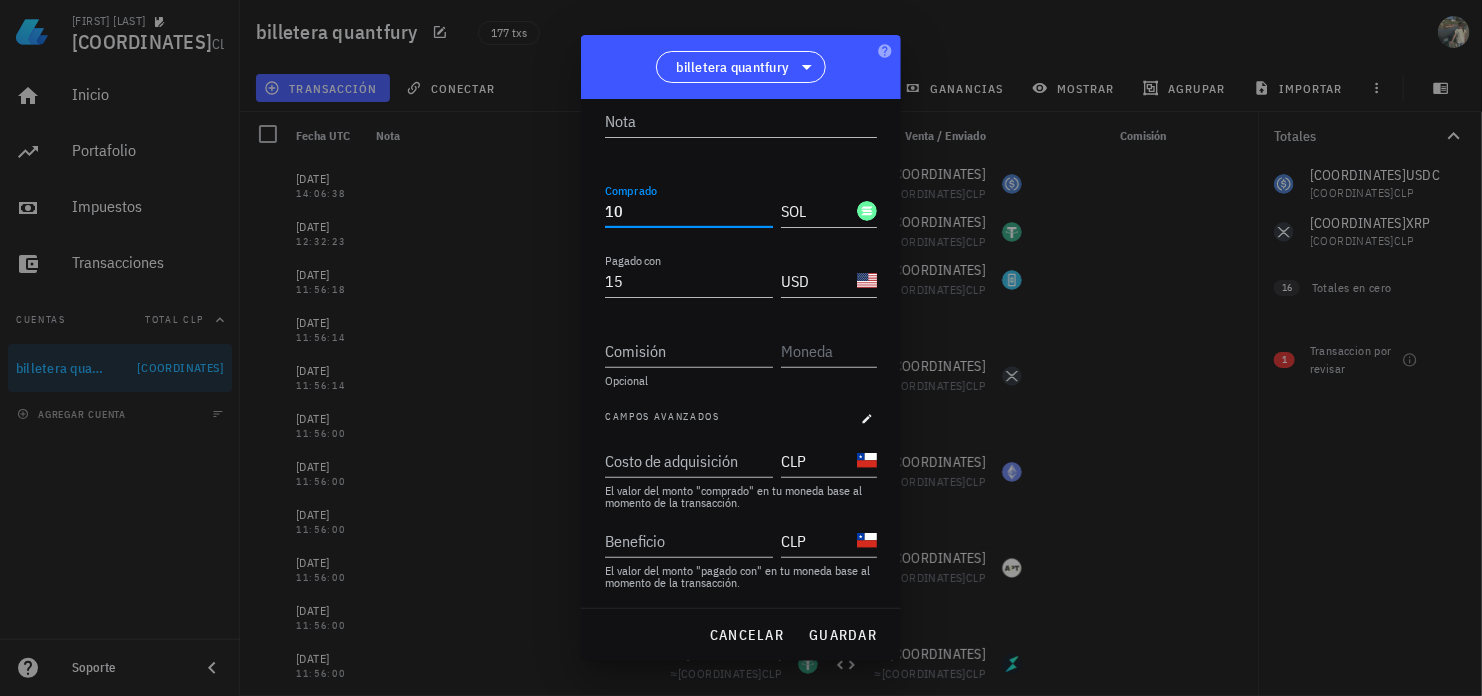 drag, startPoint x: 627, startPoint y: 209, endPoint x: 603, endPoint y: 209, distance: 24 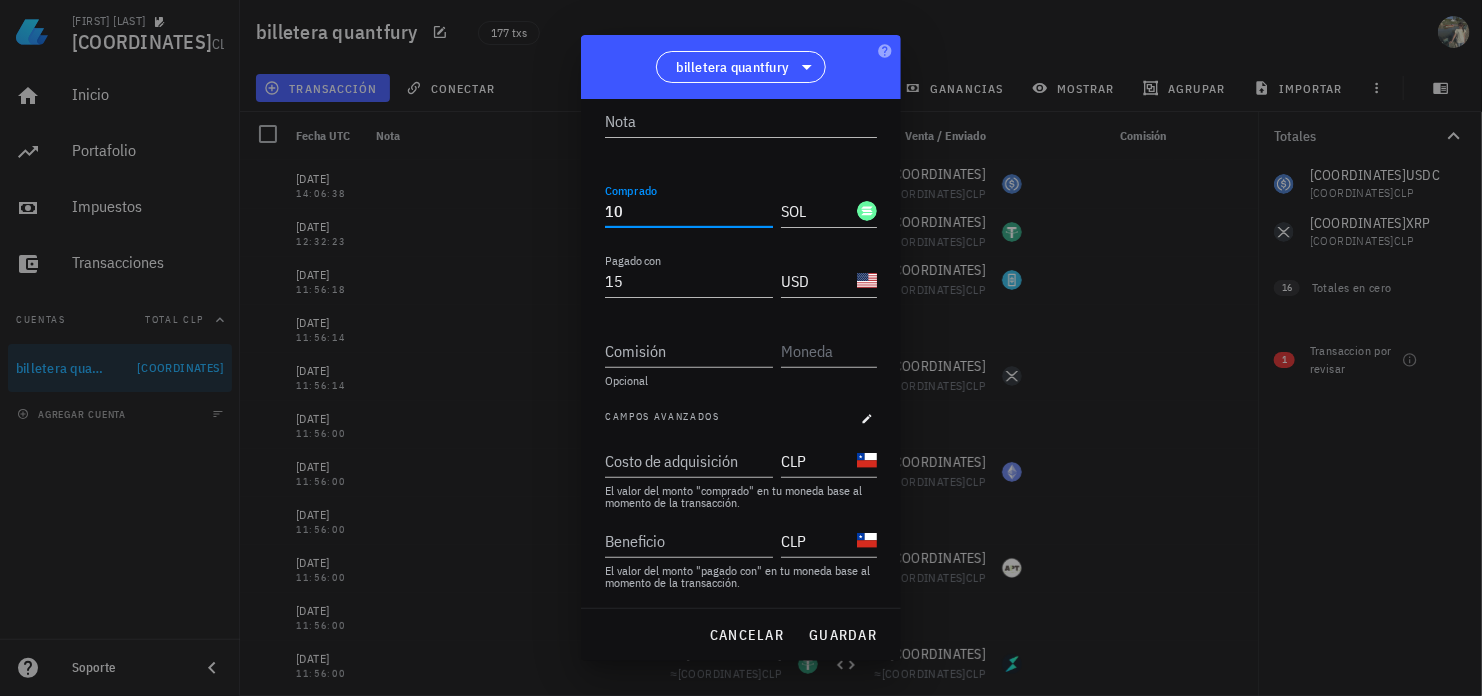 click on "10" at bounding box center (689, 211) 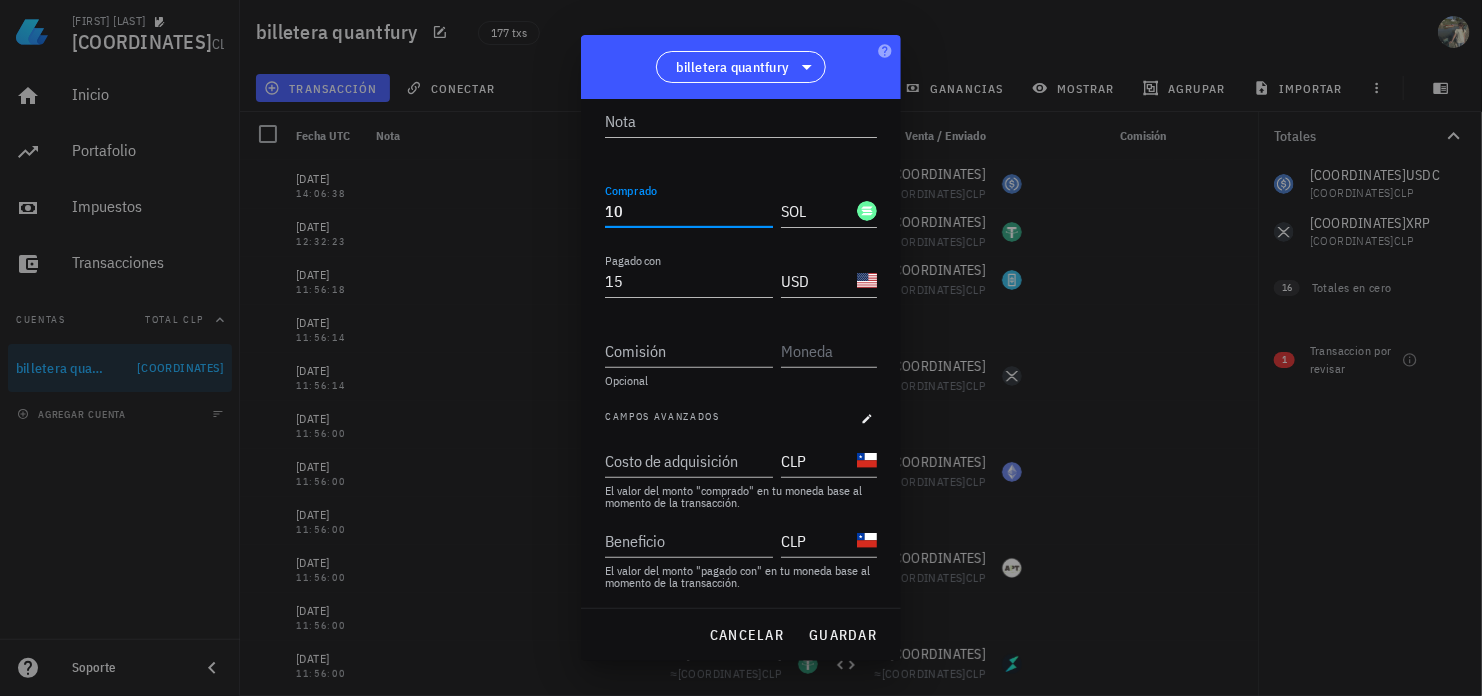 drag, startPoint x: 686, startPoint y: 211, endPoint x: 595, endPoint y: 211, distance: 91 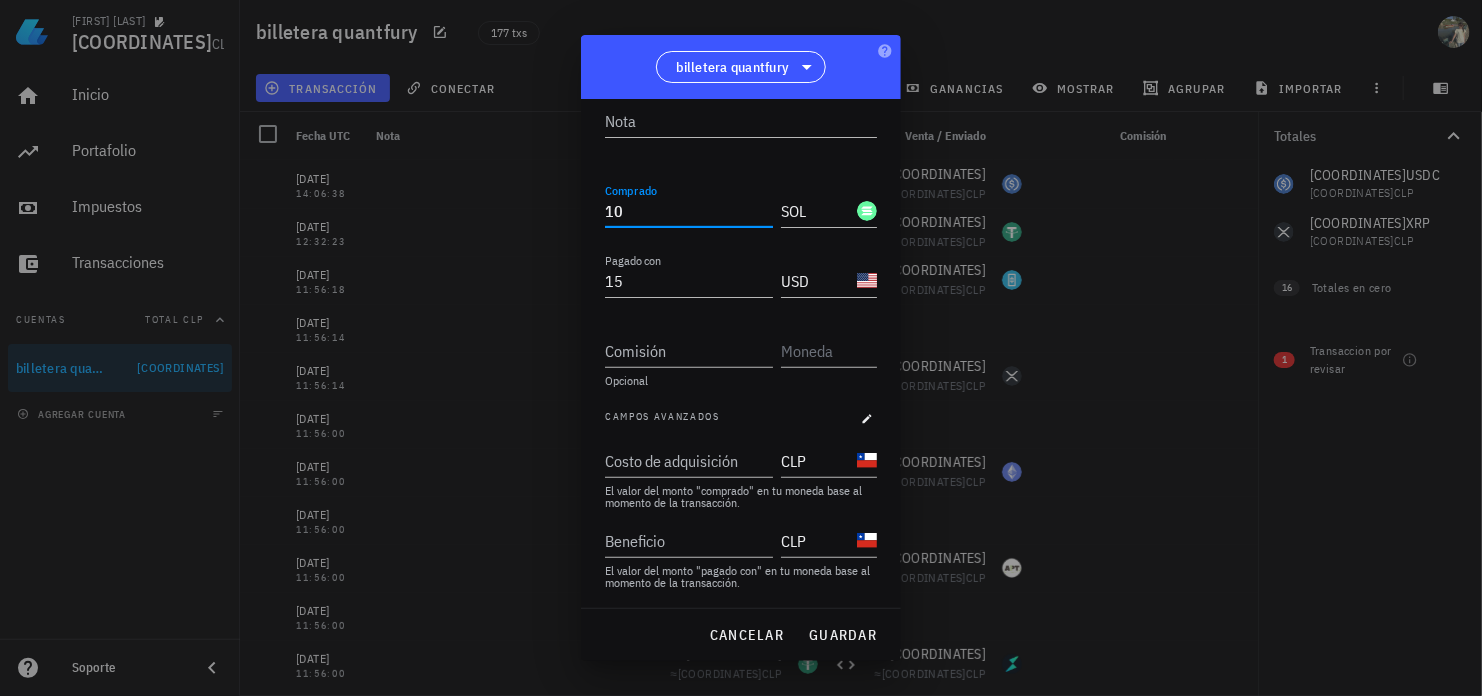 click on "10" at bounding box center [689, 211] 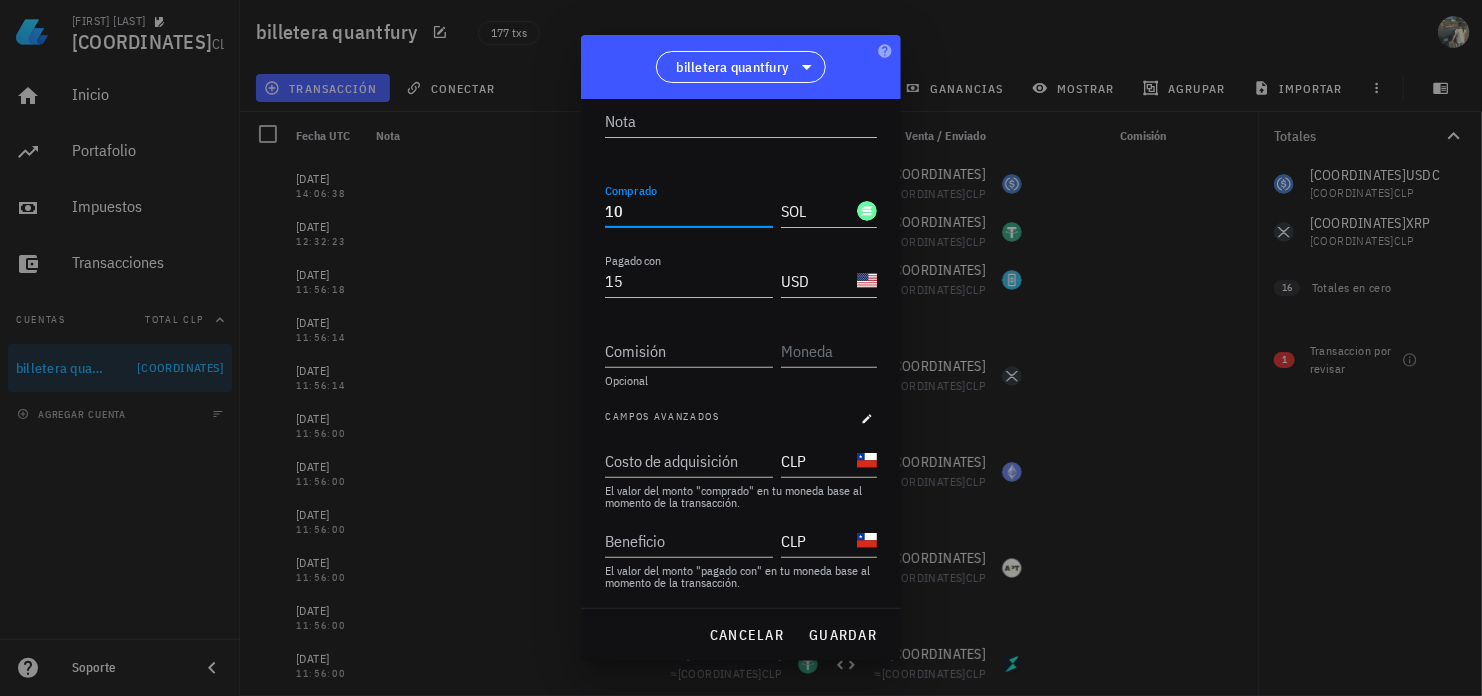 drag, startPoint x: 644, startPoint y: 211, endPoint x: 580, endPoint y: 212, distance: 64.00781 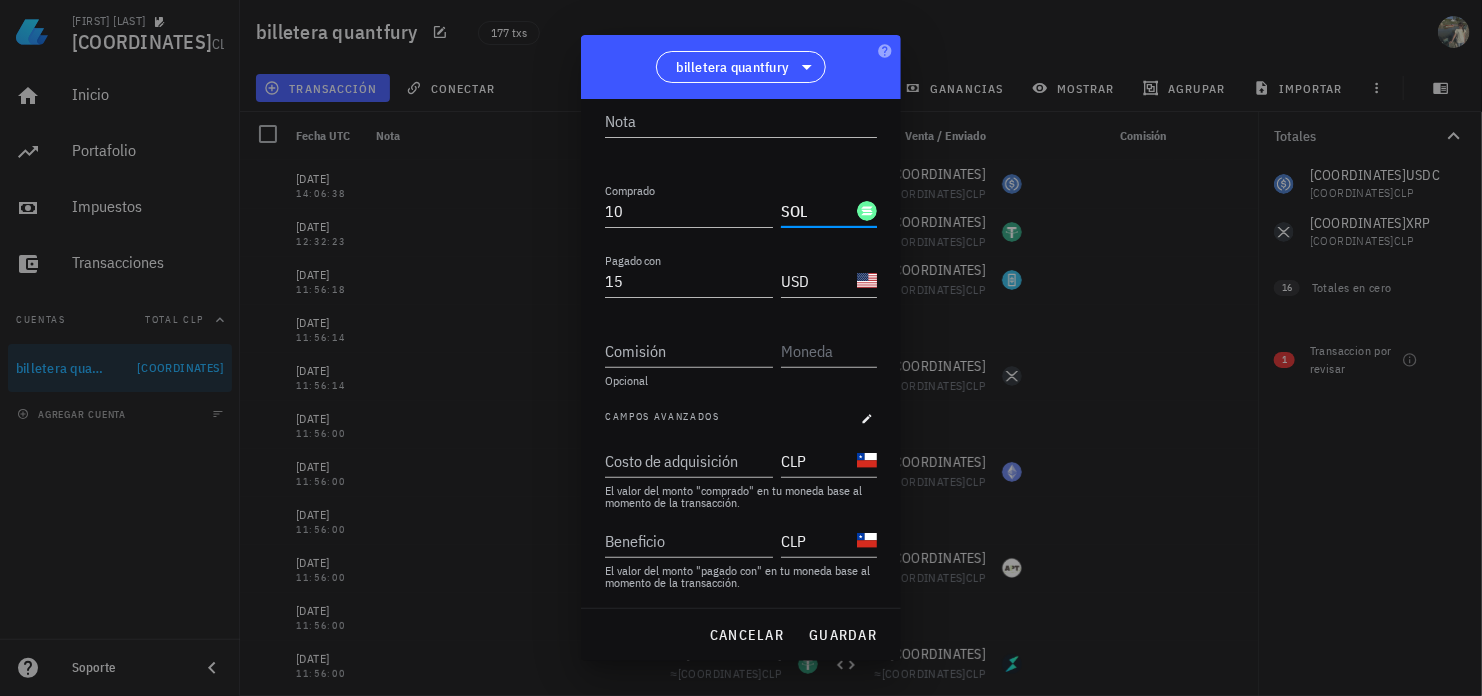 type 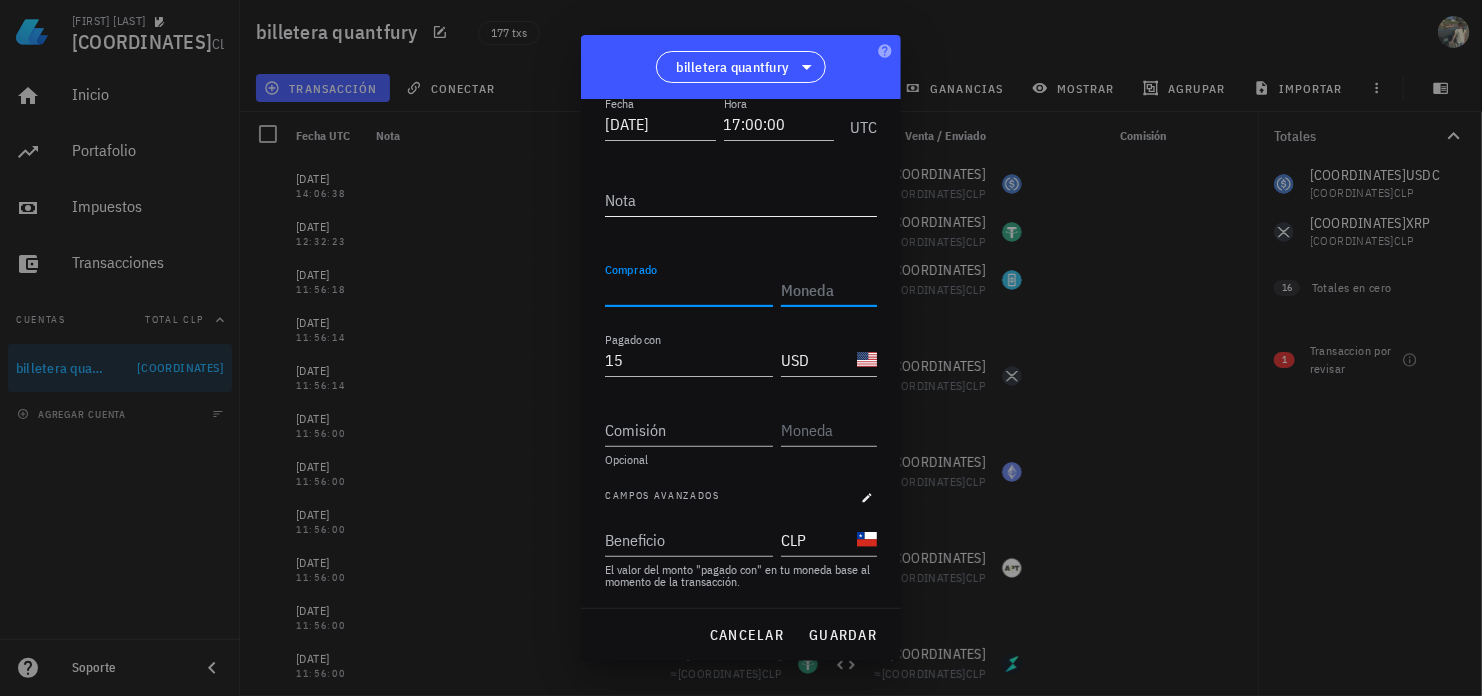 scroll, scrollTop: 134, scrollLeft: 0, axis: vertical 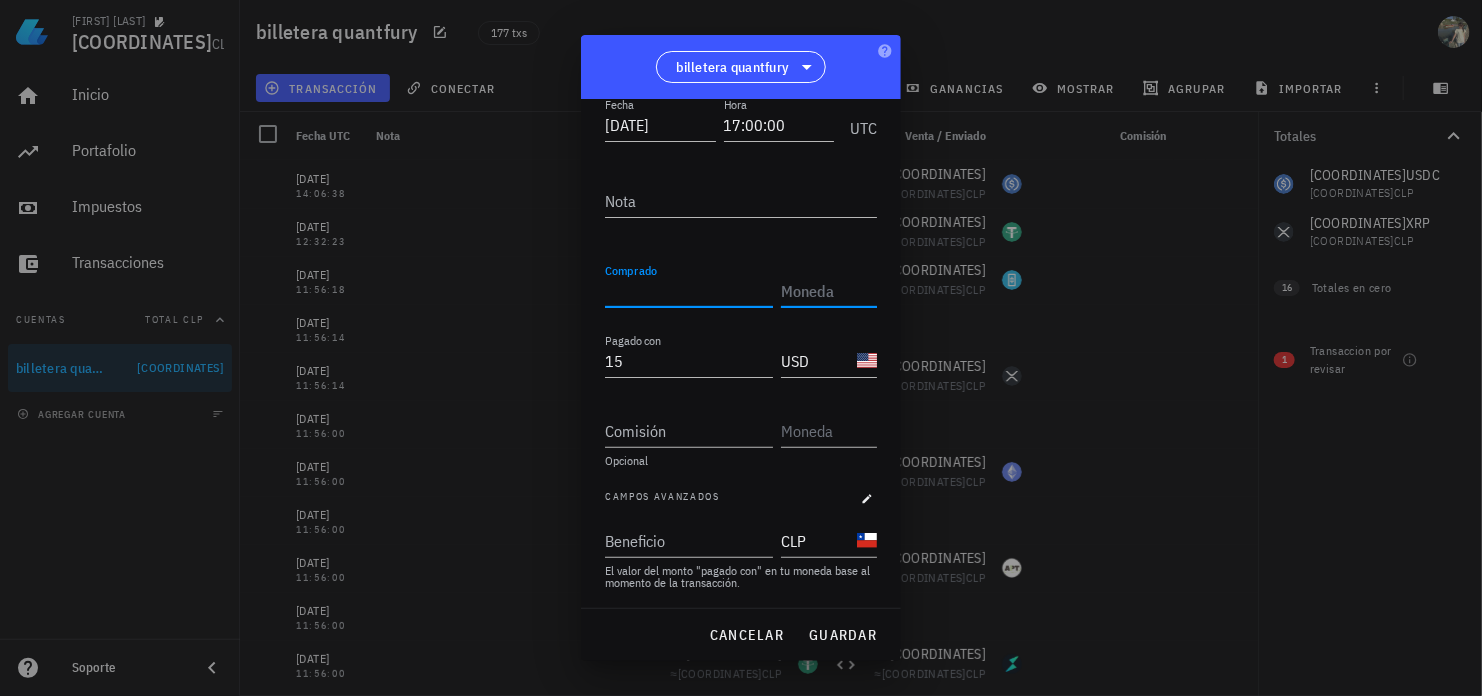 click on "Comprado" at bounding box center [689, 291] 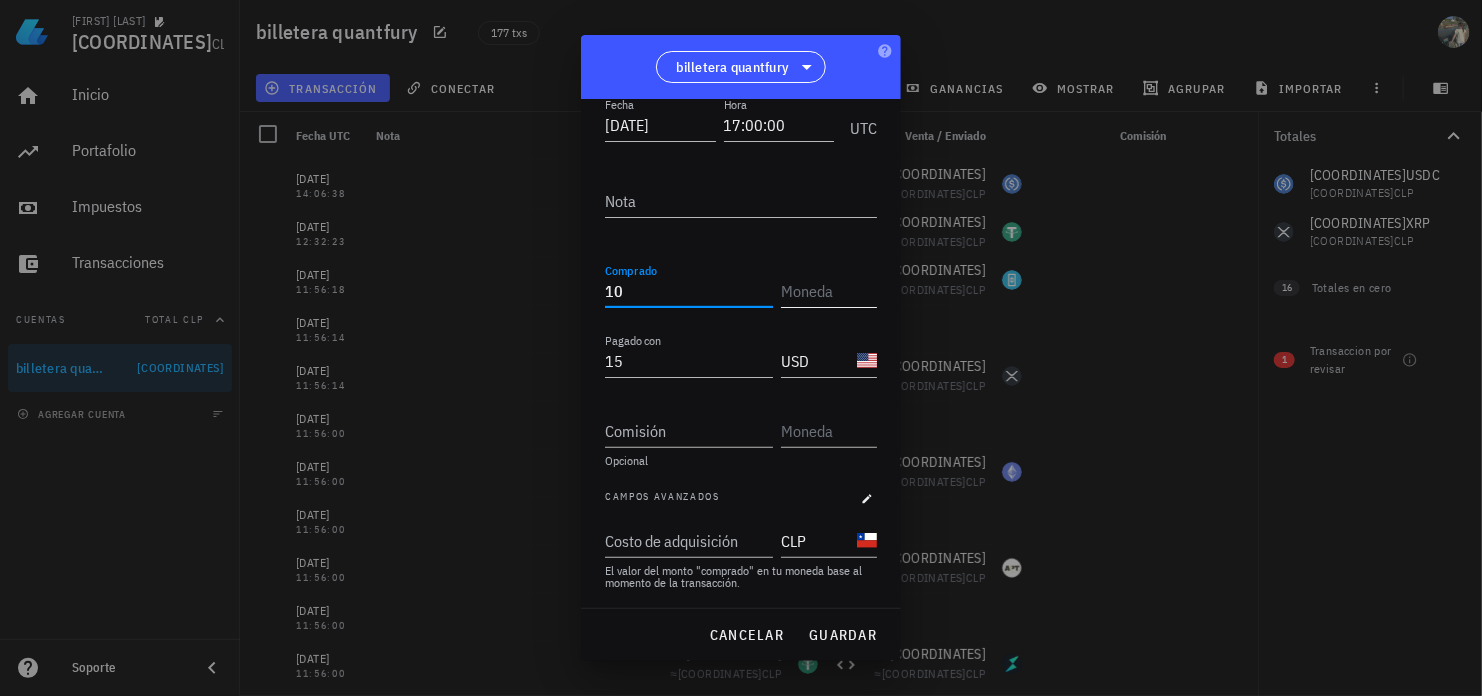 type on "10" 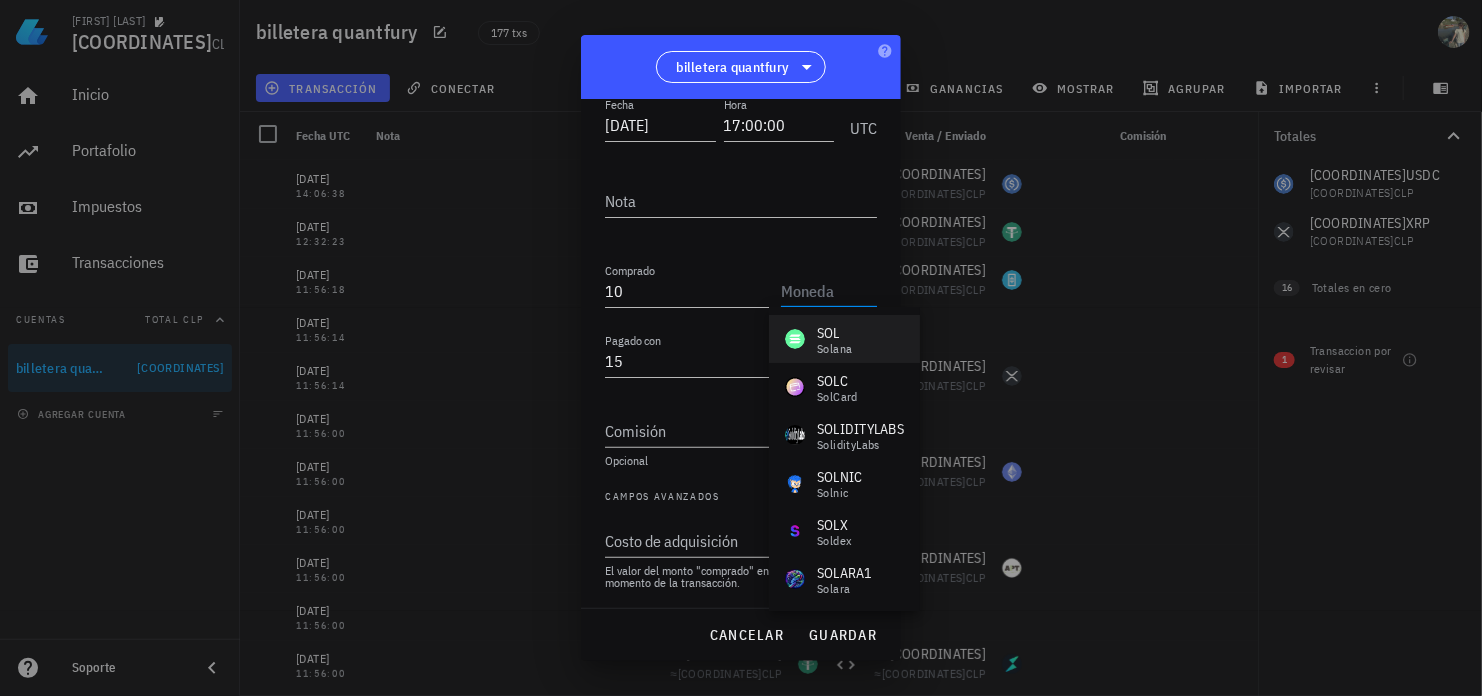 click on "SOL" at bounding box center (834, 333) 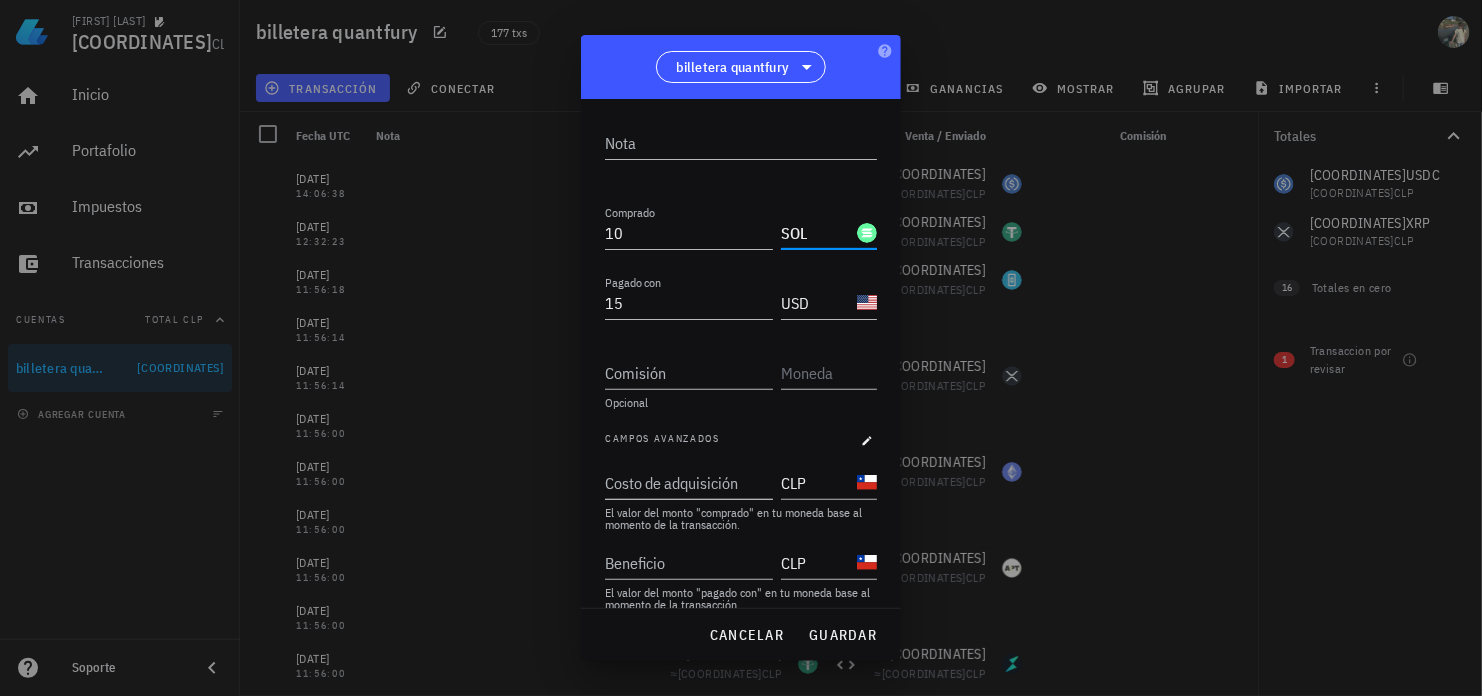 scroll, scrollTop: 214, scrollLeft: 0, axis: vertical 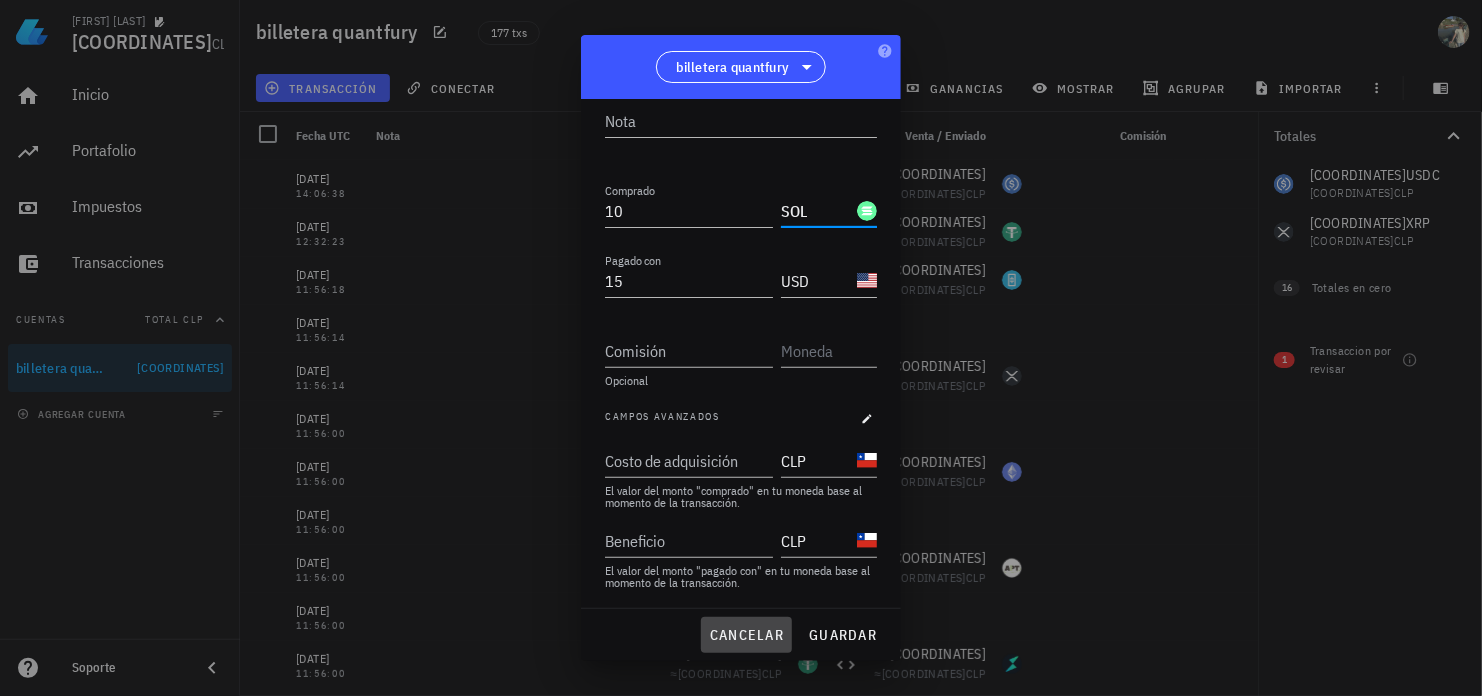 click on "cancelar" at bounding box center [746, 635] 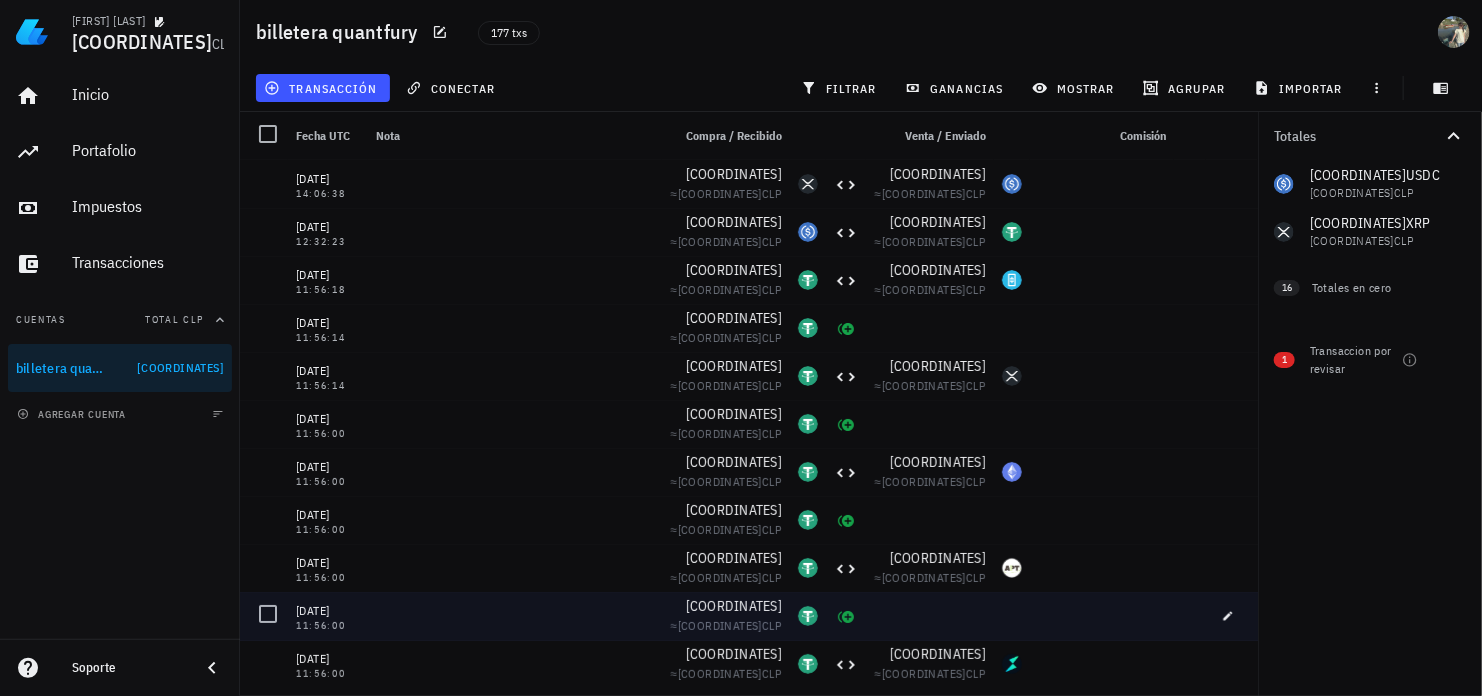 scroll, scrollTop: 0, scrollLeft: 0, axis: both 